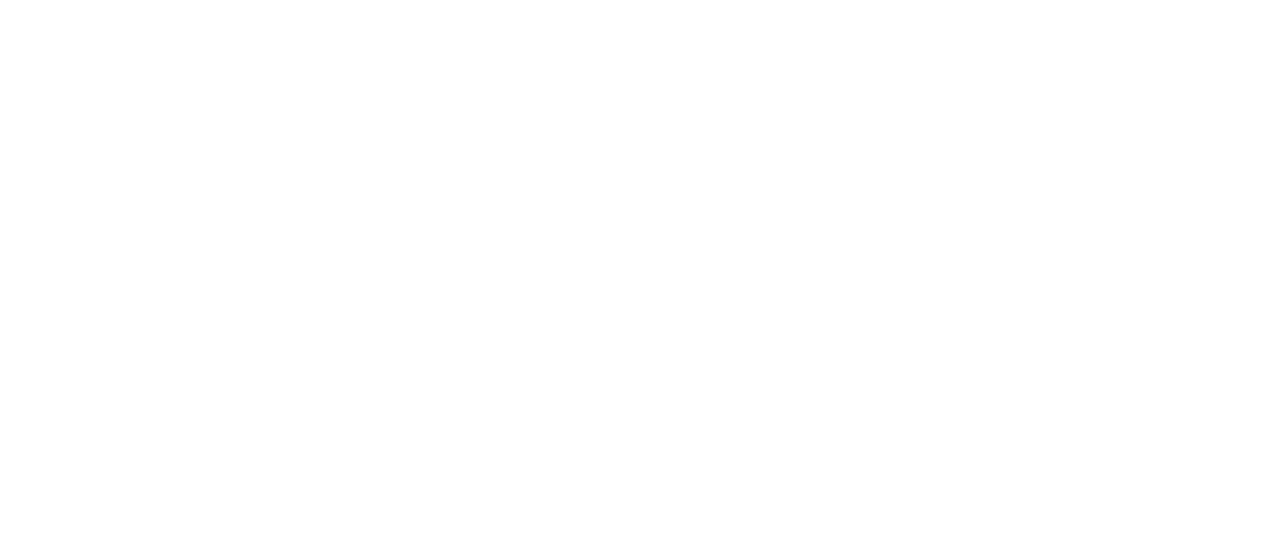scroll, scrollTop: 0, scrollLeft: 0, axis: both 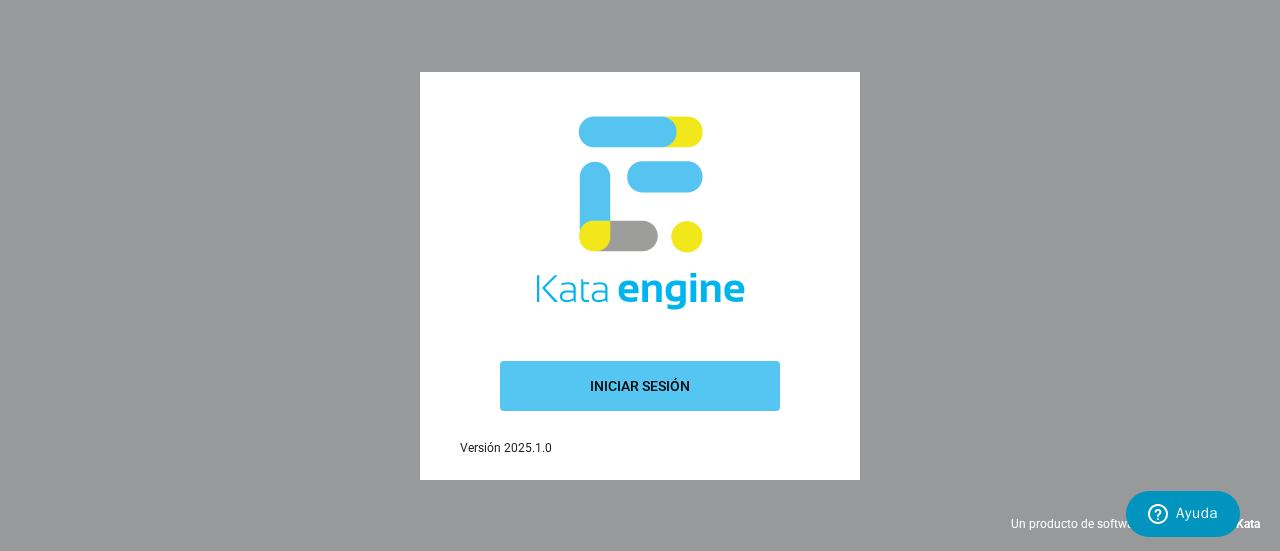 click on "Iniciar sesión" at bounding box center (640, 386) 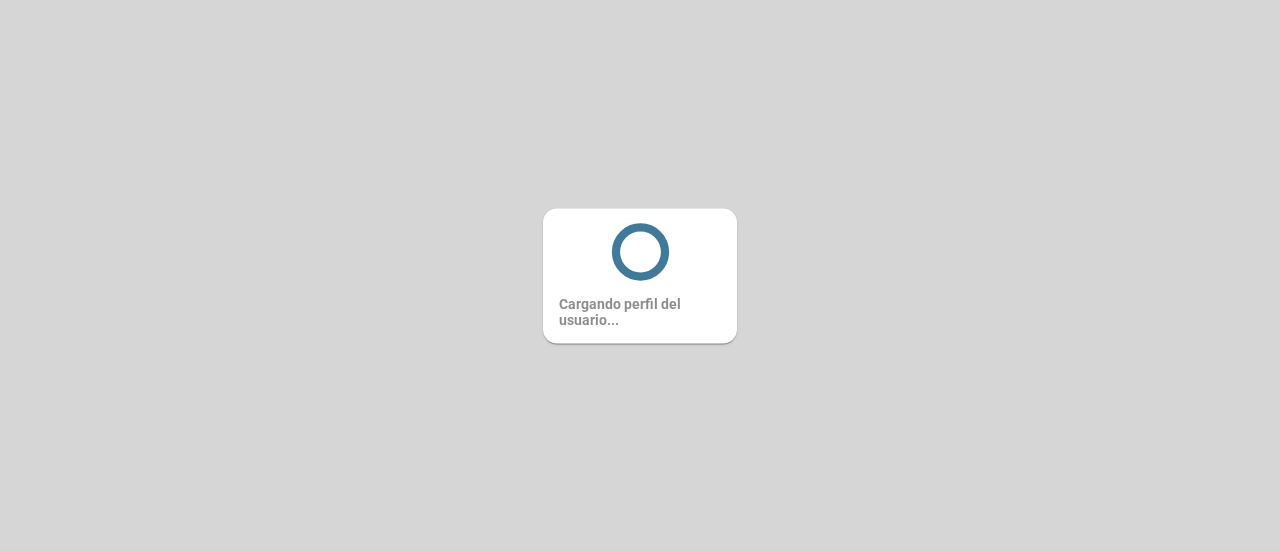 scroll, scrollTop: 0, scrollLeft: 0, axis: both 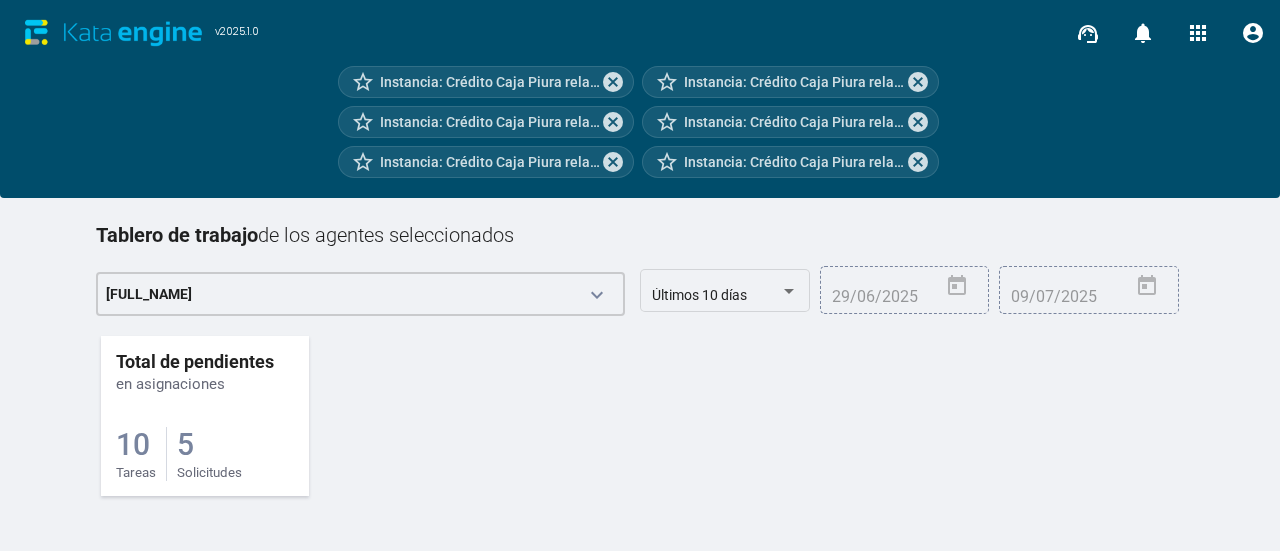 click on "10" at bounding box center [133, 444] 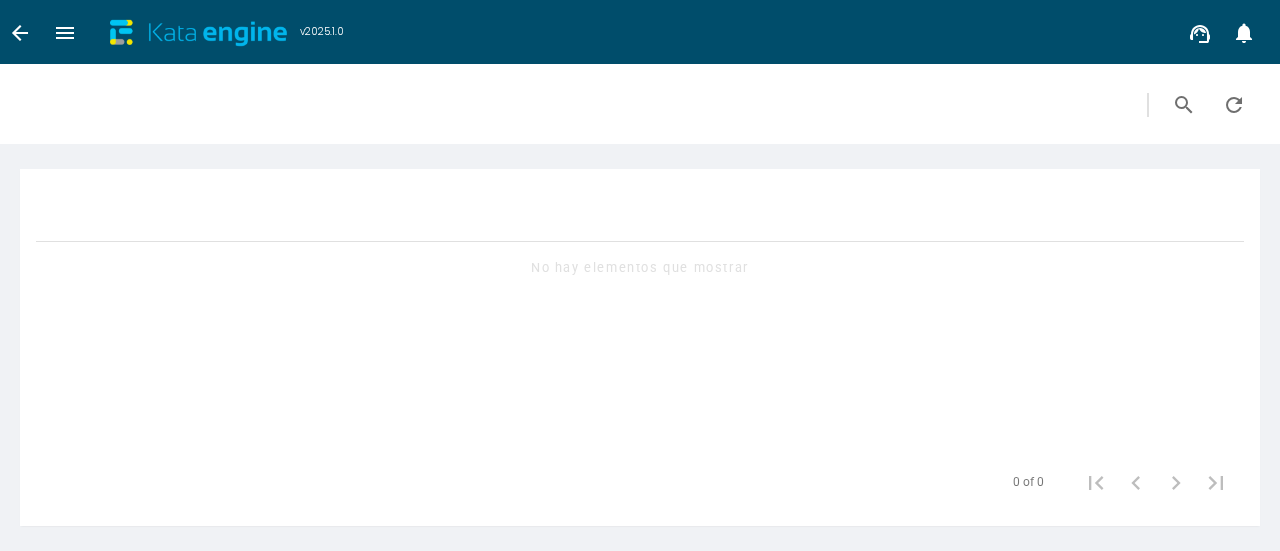 scroll, scrollTop: 0, scrollLeft: 0, axis: both 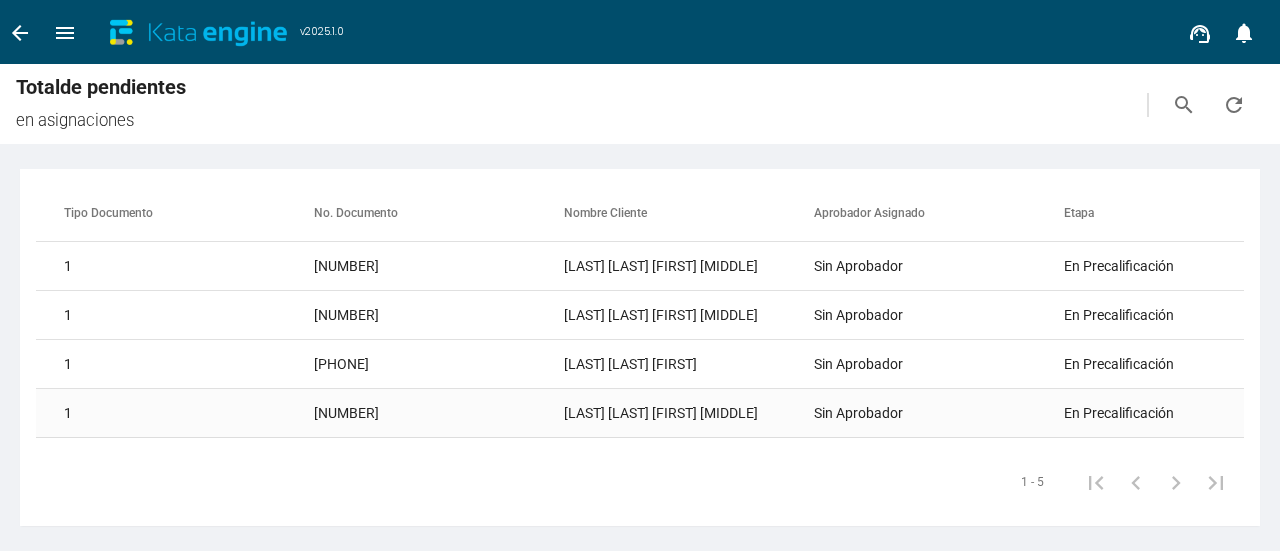 click on "Sin Aprobador" at bounding box center (939, 266) 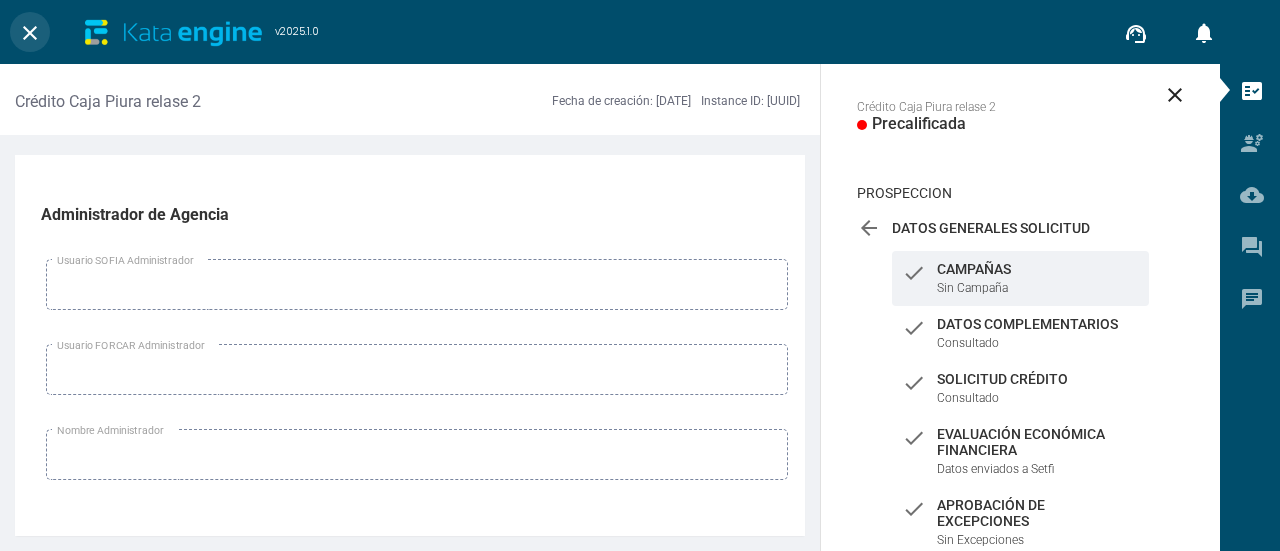 click on "close" at bounding box center (30, 33) 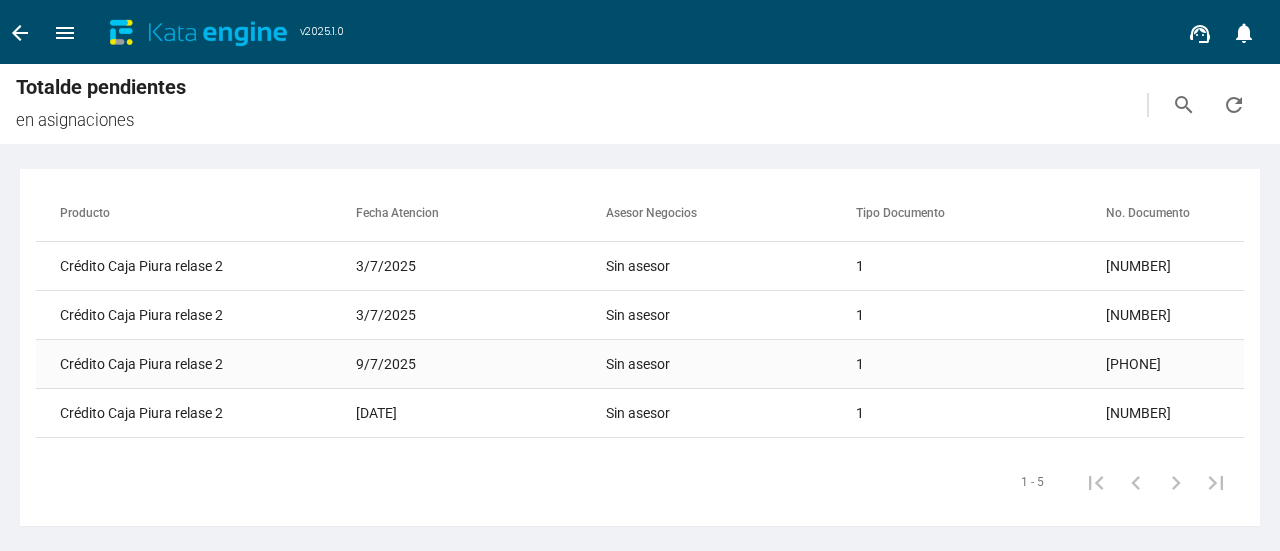 click on "9/7/2025" at bounding box center [481, 266] 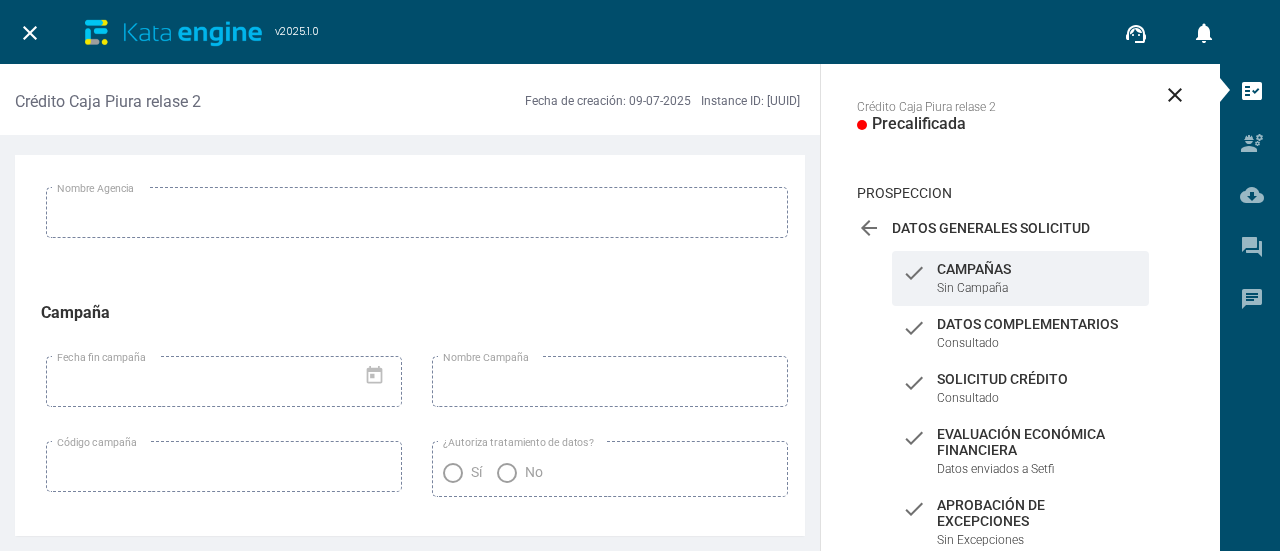 scroll, scrollTop: 600, scrollLeft: 0, axis: vertical 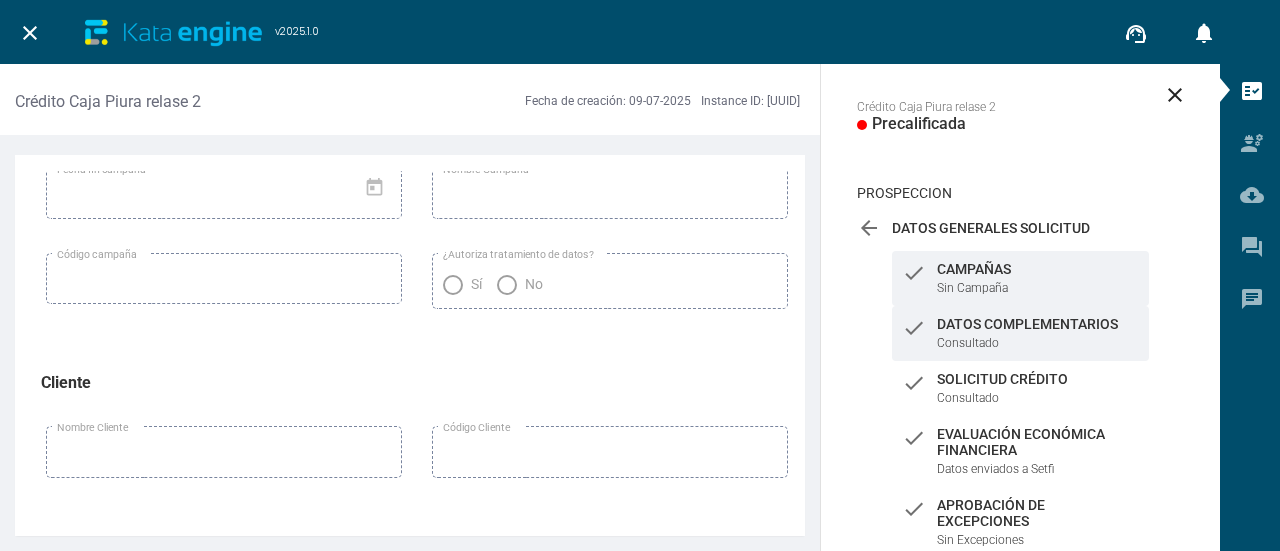 click on "check Datos Complementarios Consultado" at bounding box center [1020, 278] 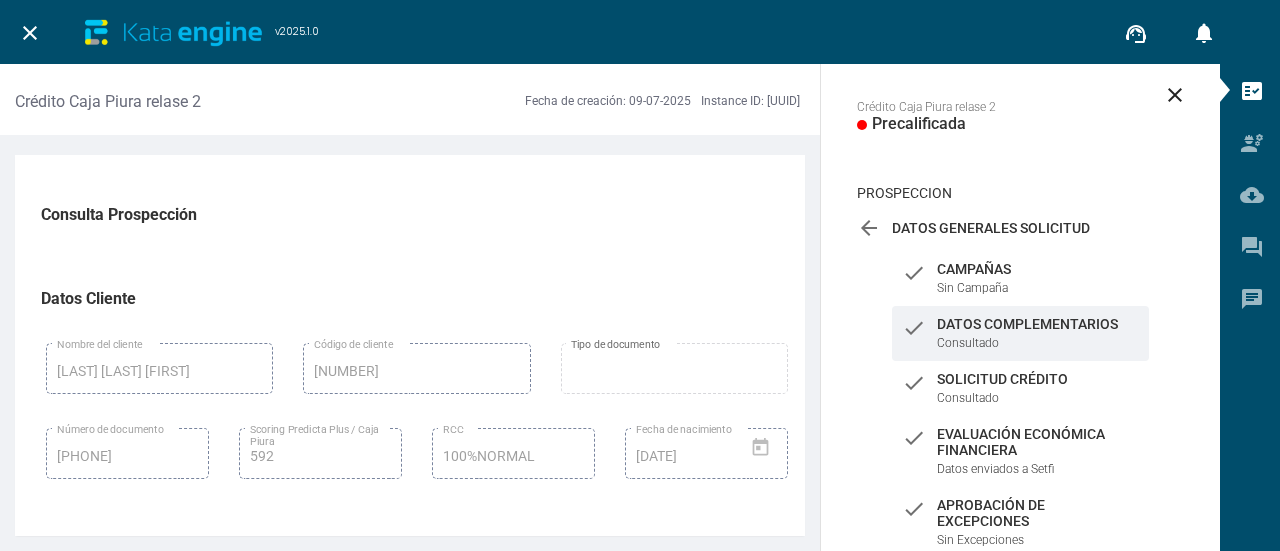 scroll, scrollTop: 100, scrollLeft: 0, axis: vertical 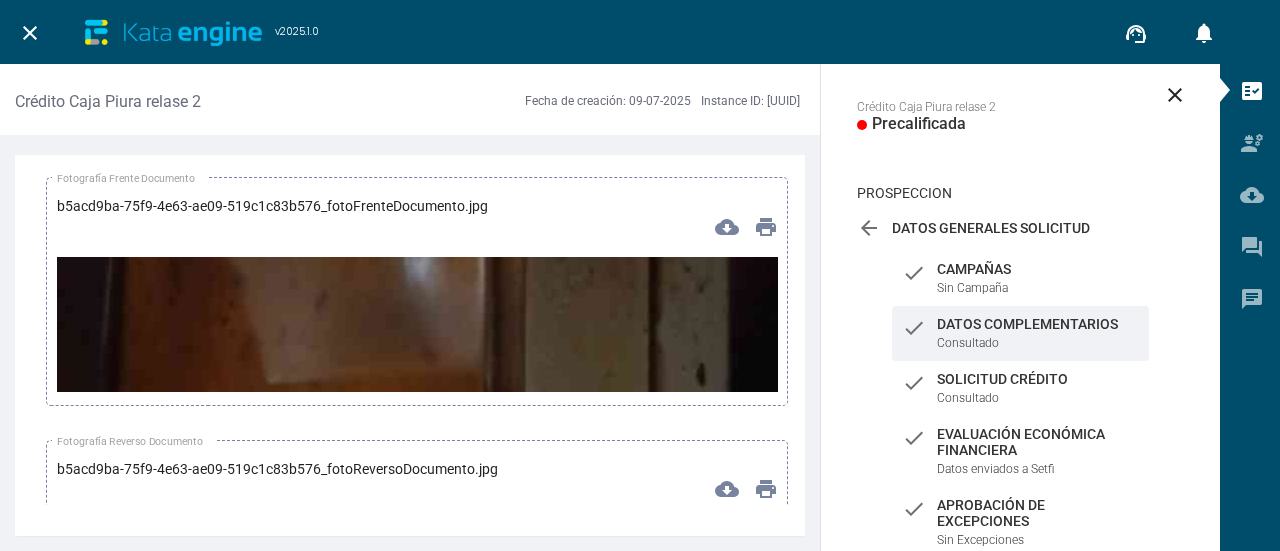 click at bounding box center [417, 898] 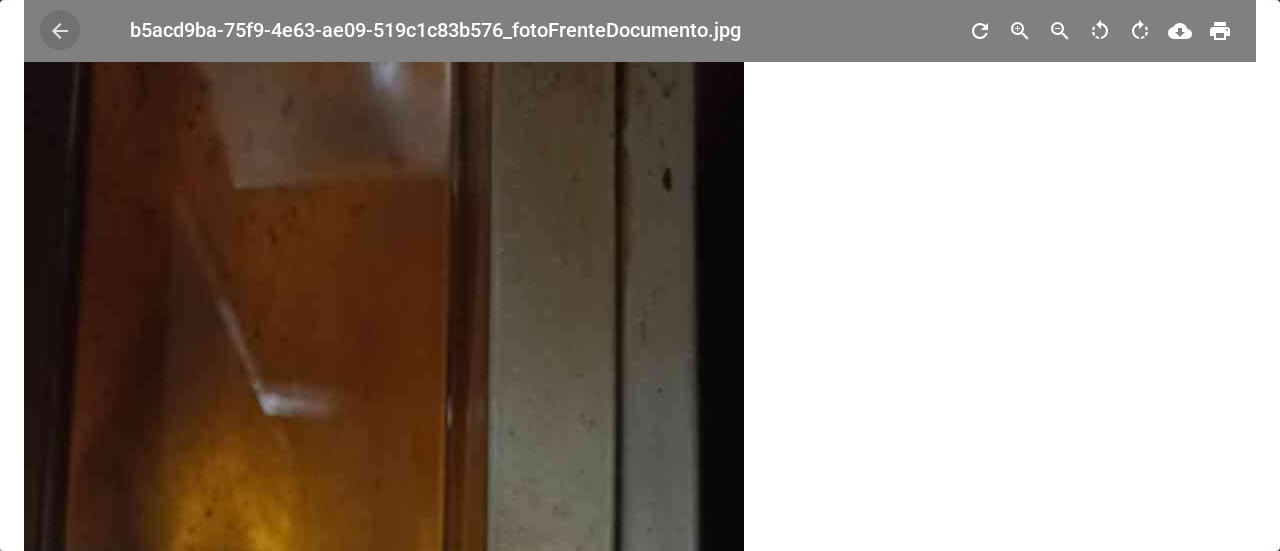 scroll, scrollTop: 0, scrollLeft: 0, axis: both 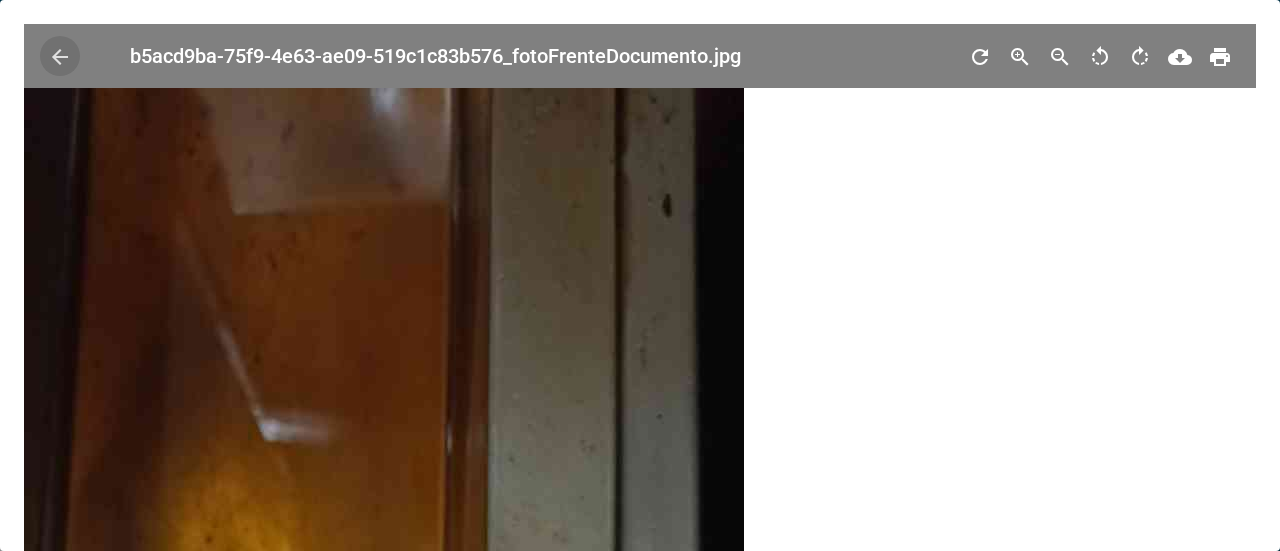 click on "arrow_back" at bounding box center (60, 57) 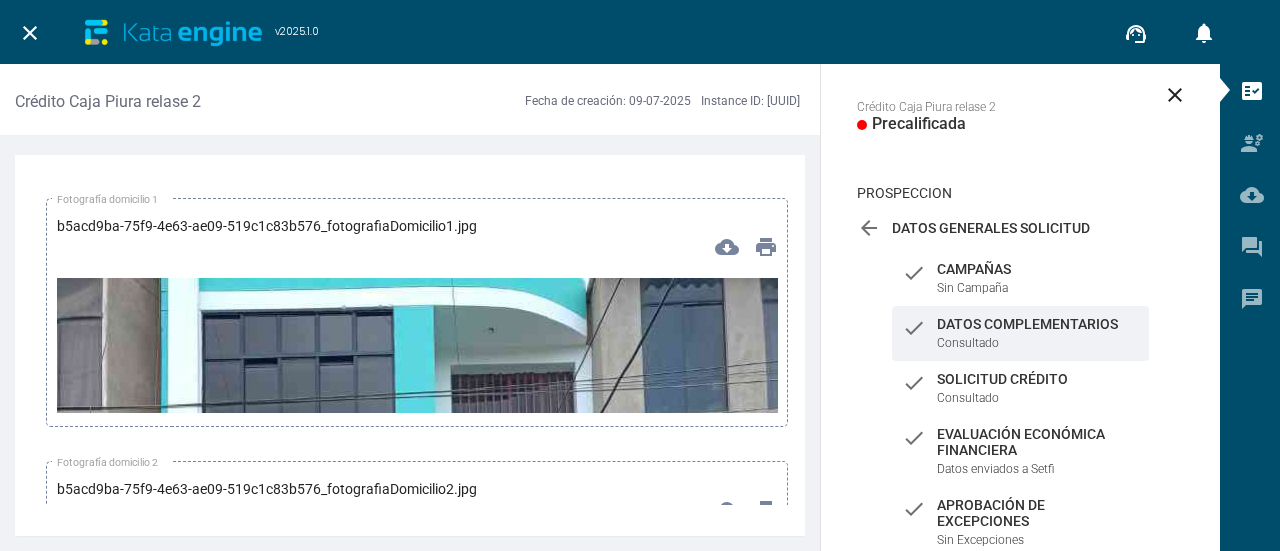 scroll, scrollTop: 8200, scrollLeft: 0, axis: vertical 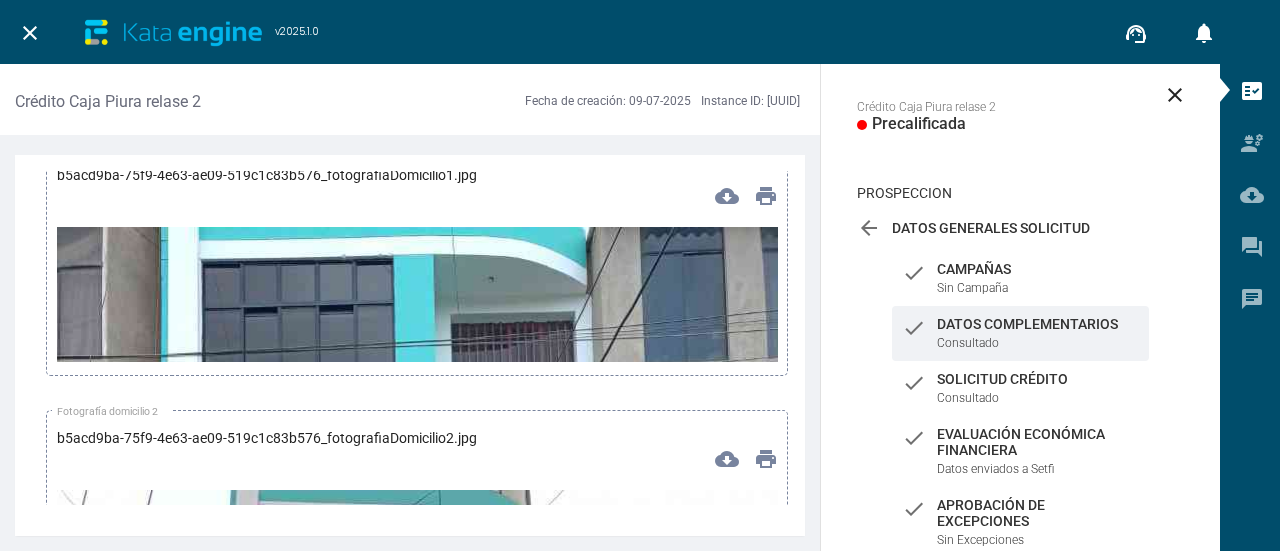 click at bounding box center [417, 868] 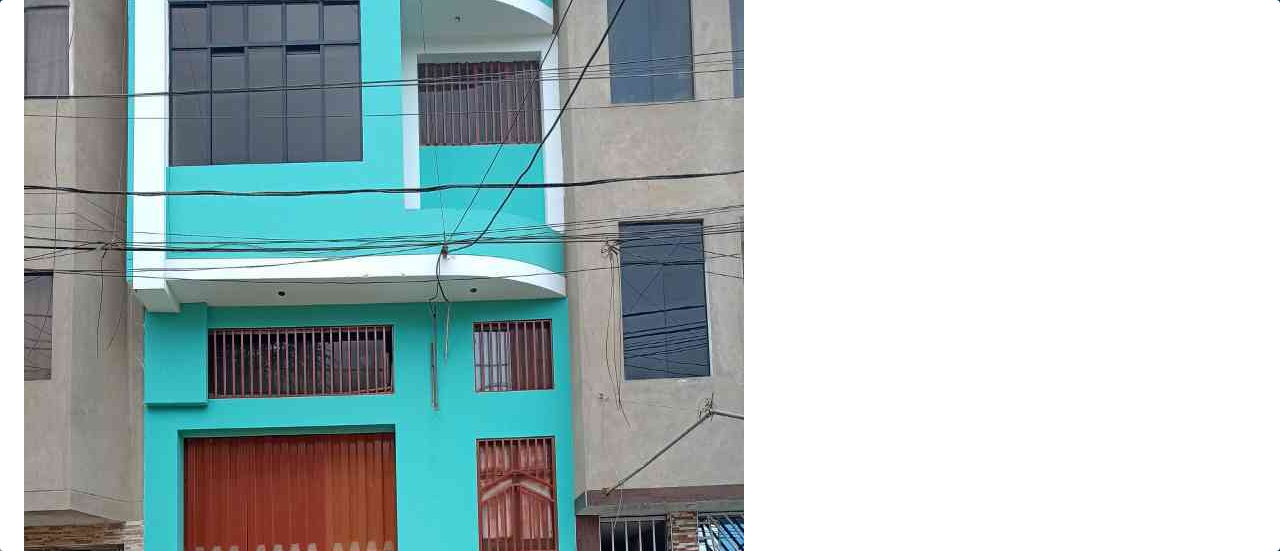 scroll, scrollTop: 0, scrollLeft: 0, axis: both 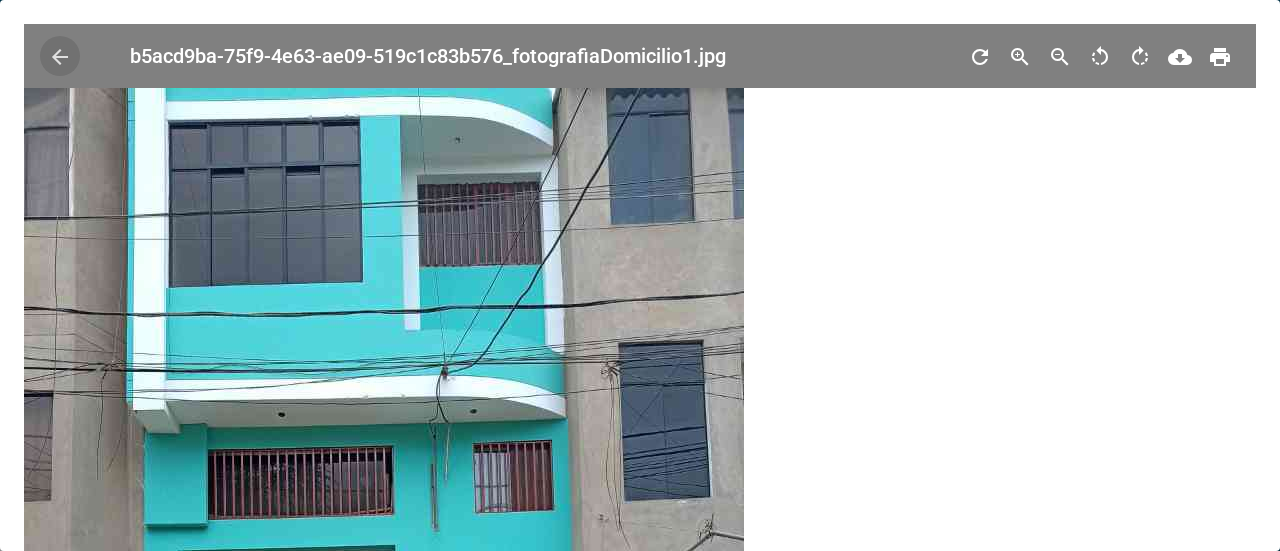 click on "arrow_back" at bounding box center (60, 57) 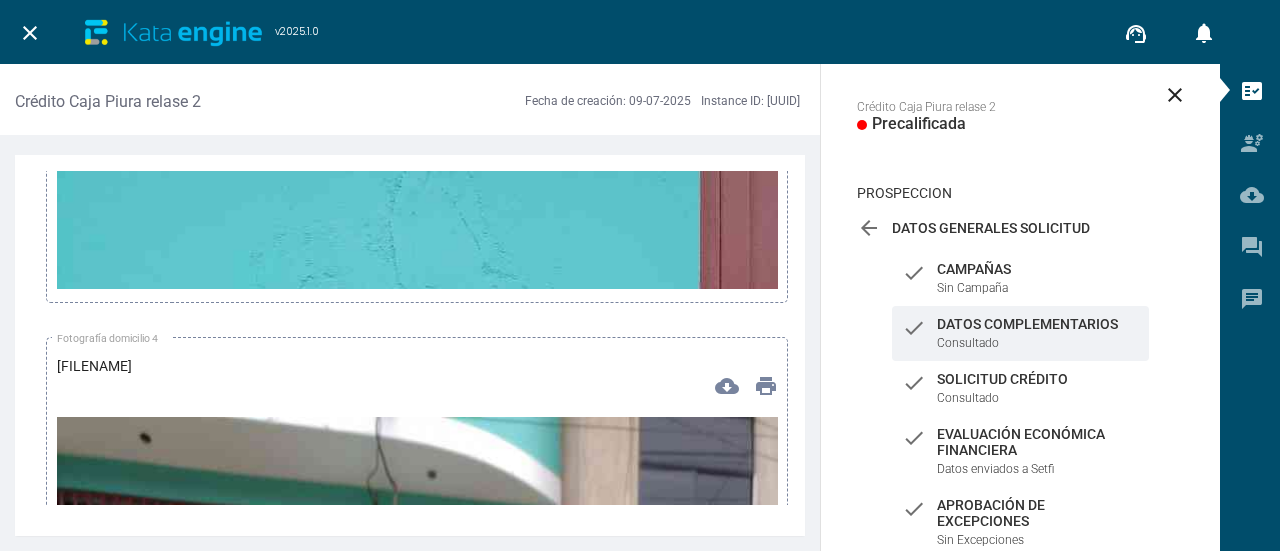 scroll, scrollTop: 8800, scrollLeft: 0, axis: vertical 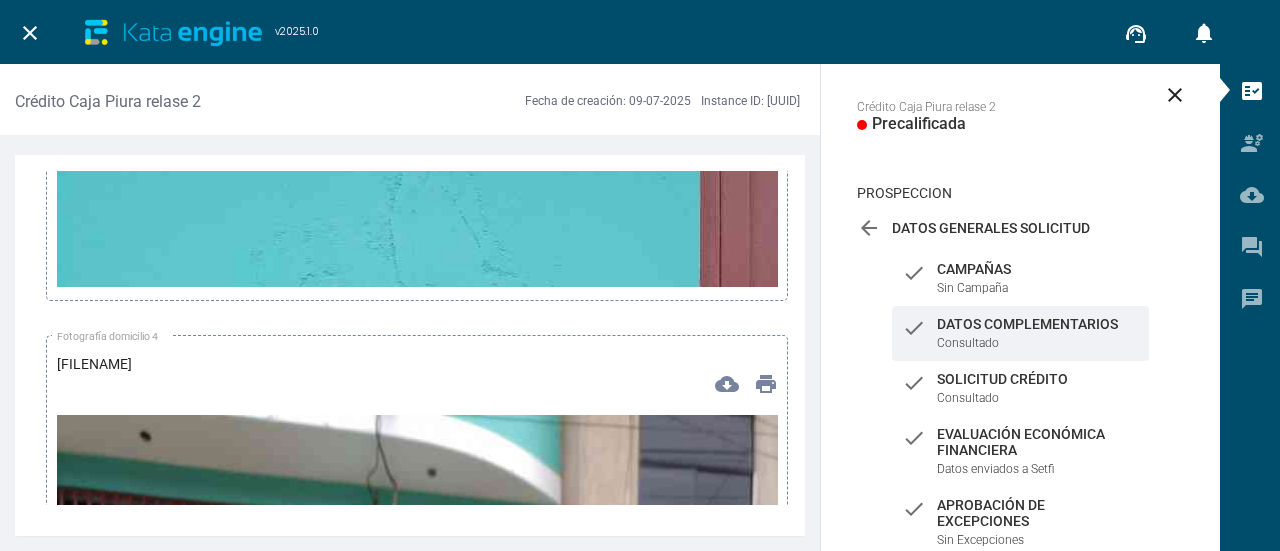 click at bounding box center (417, 793) 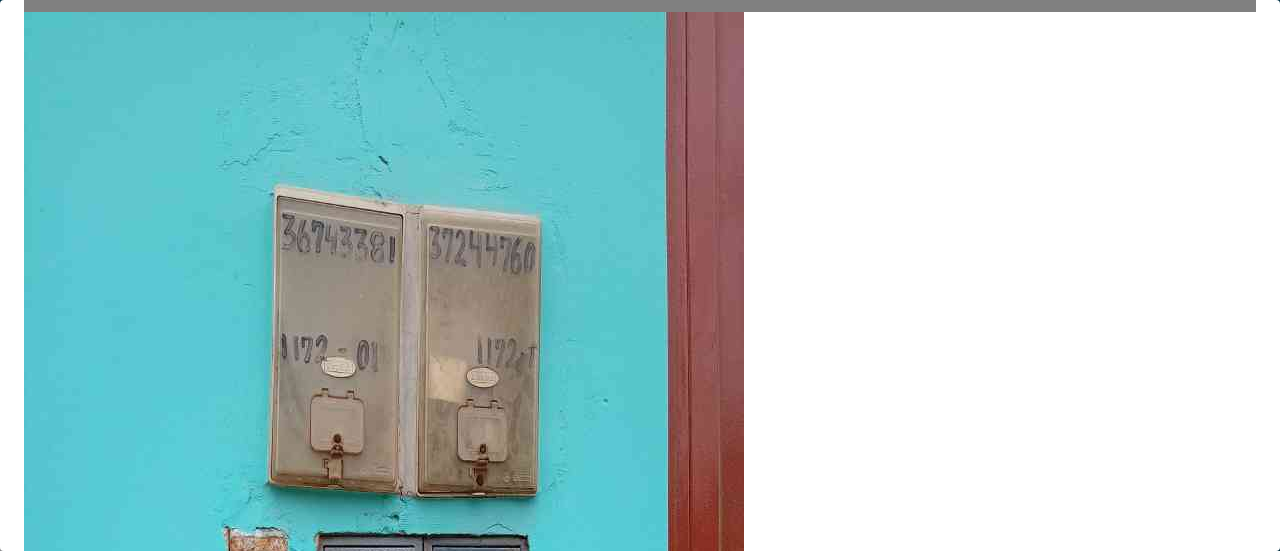 scroll, scrollTop: 0, scrollLeft: 0, axis: both 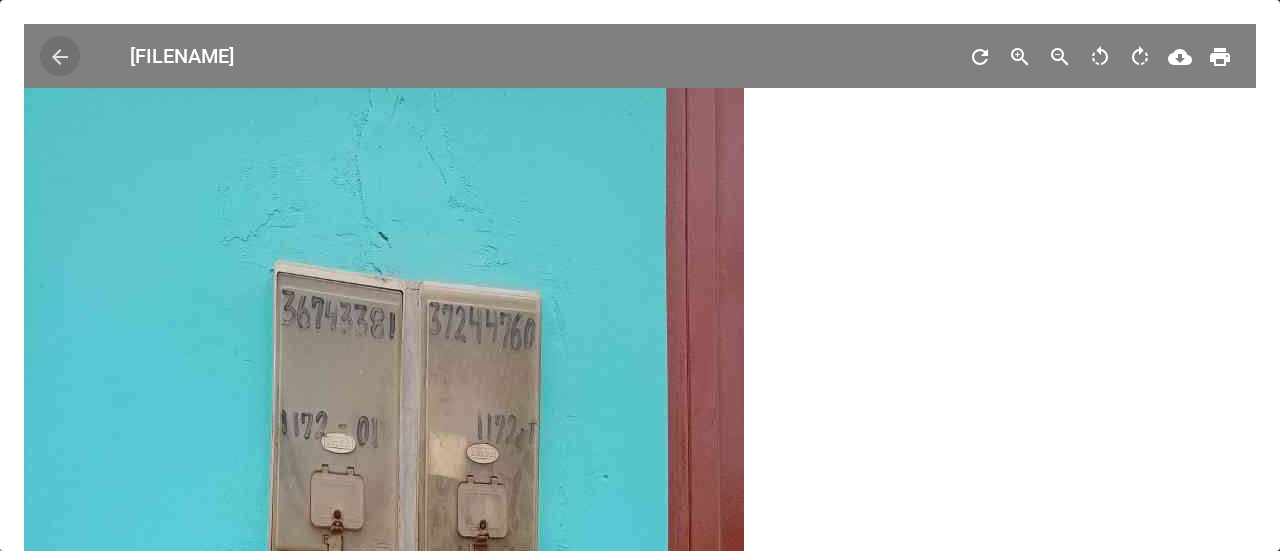 click on "arrow_back" at bounding box center (60, 57) 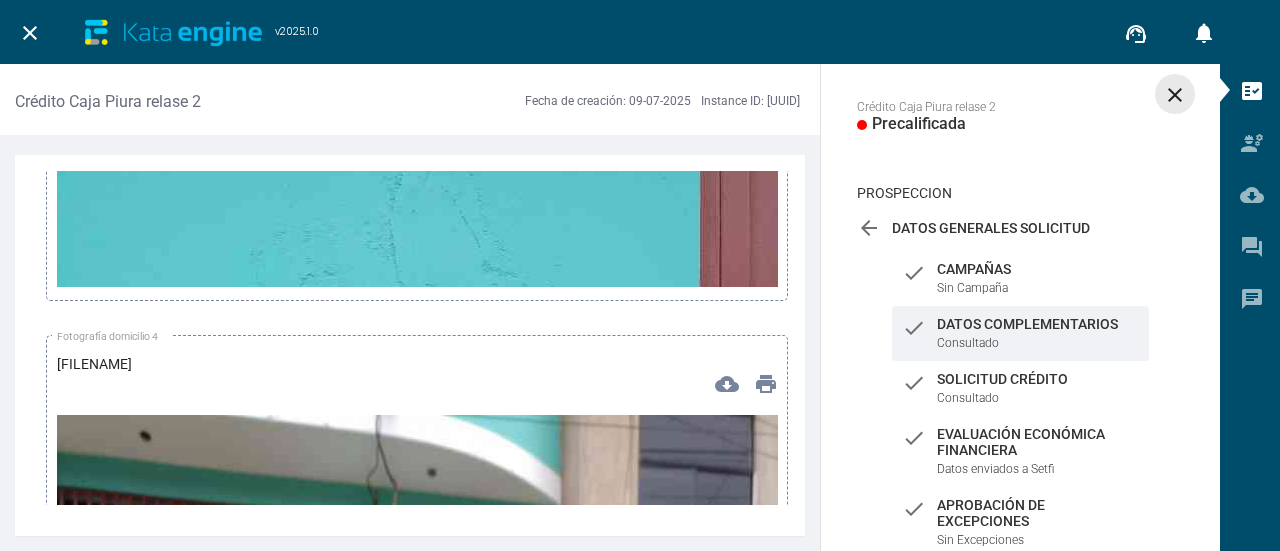 click on "close" at bounding box center [1175, 95] 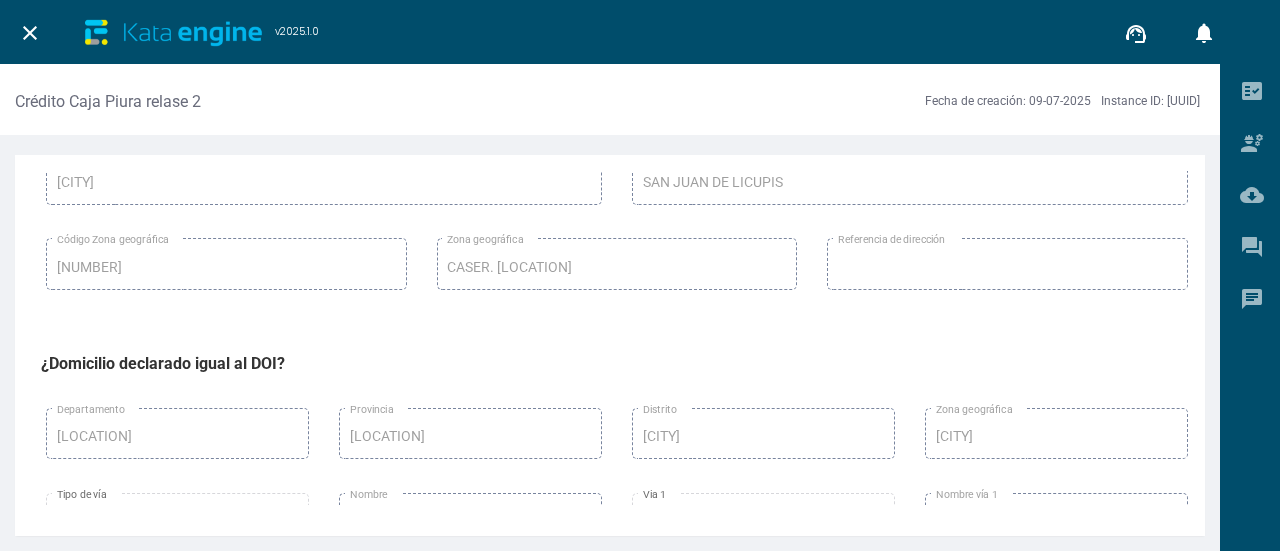 scroll, scrollTop: 7300, scrollLeft: 0, axis: vertical 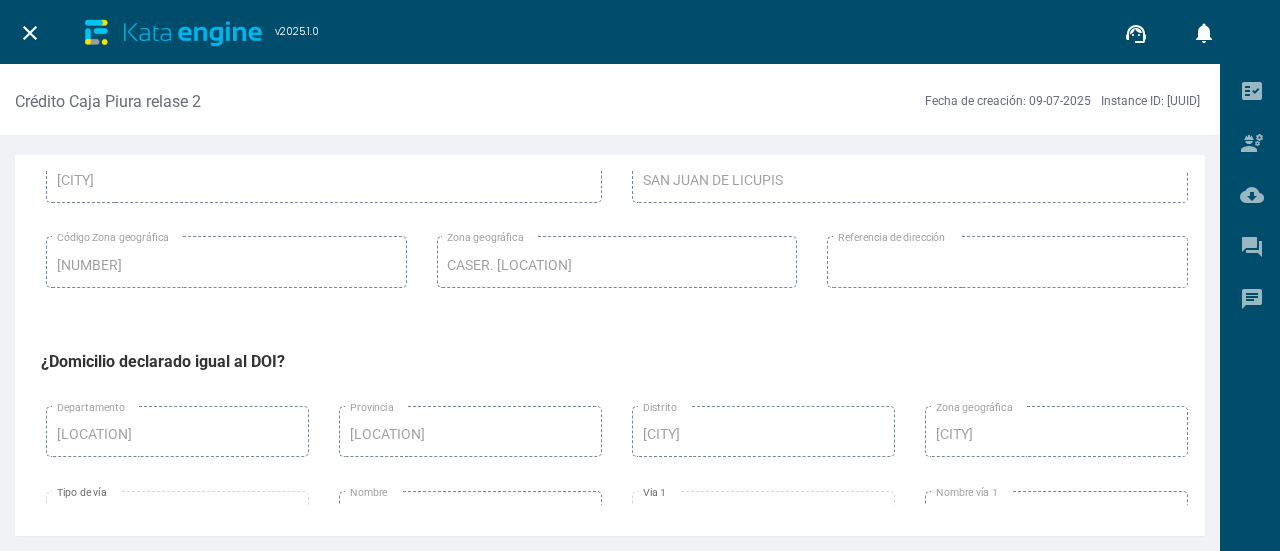 click on "close" at bounding box center [30, 33] 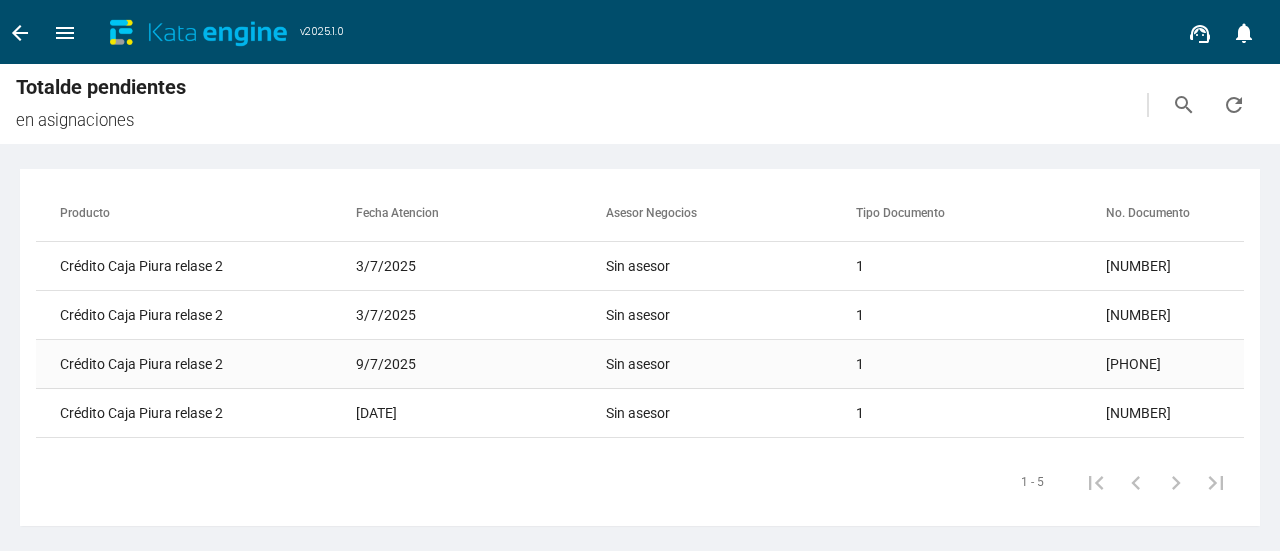 click on "9/7/2025" at bounding box center (481, 266) 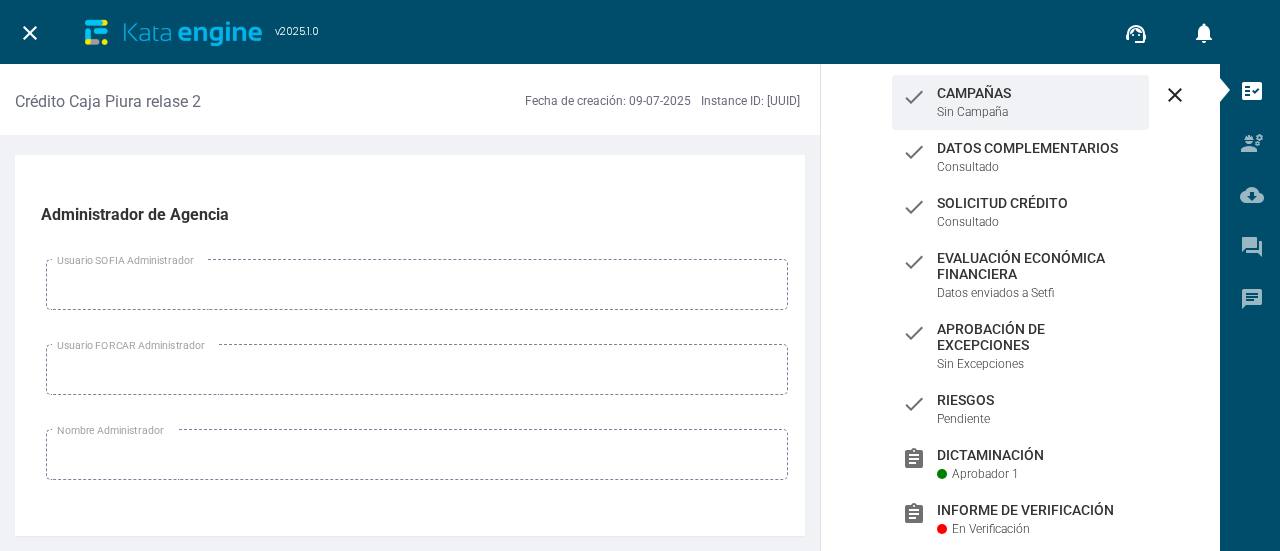 scroll, scrollTop: 213, scrollLeft: 0, axis: vertical 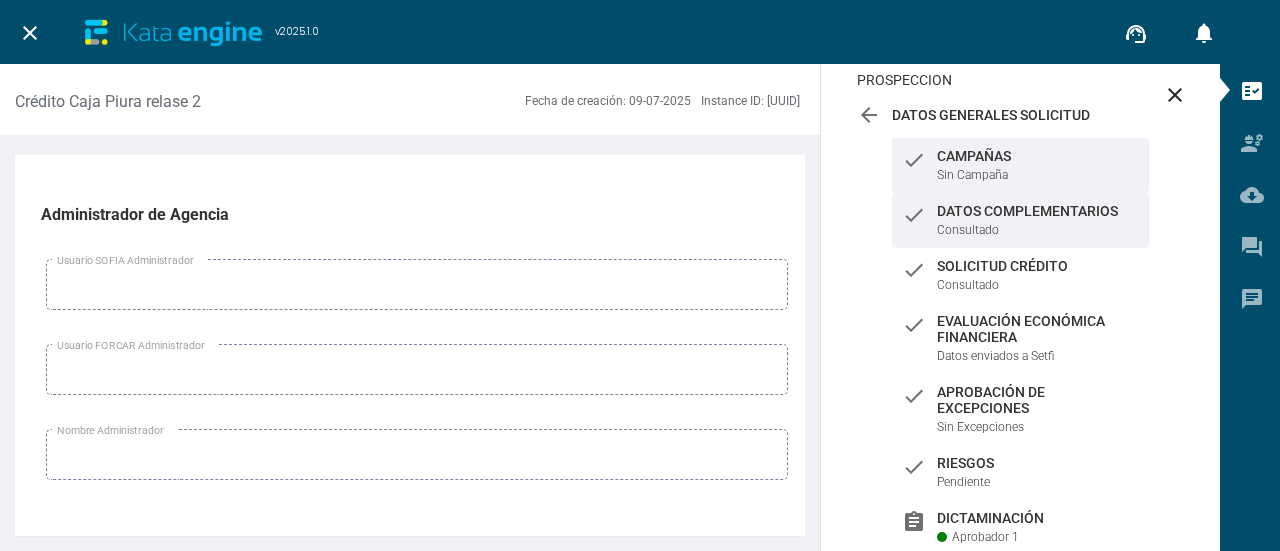 click on "Datos Complementarios" at bounding box center [1038, 156] 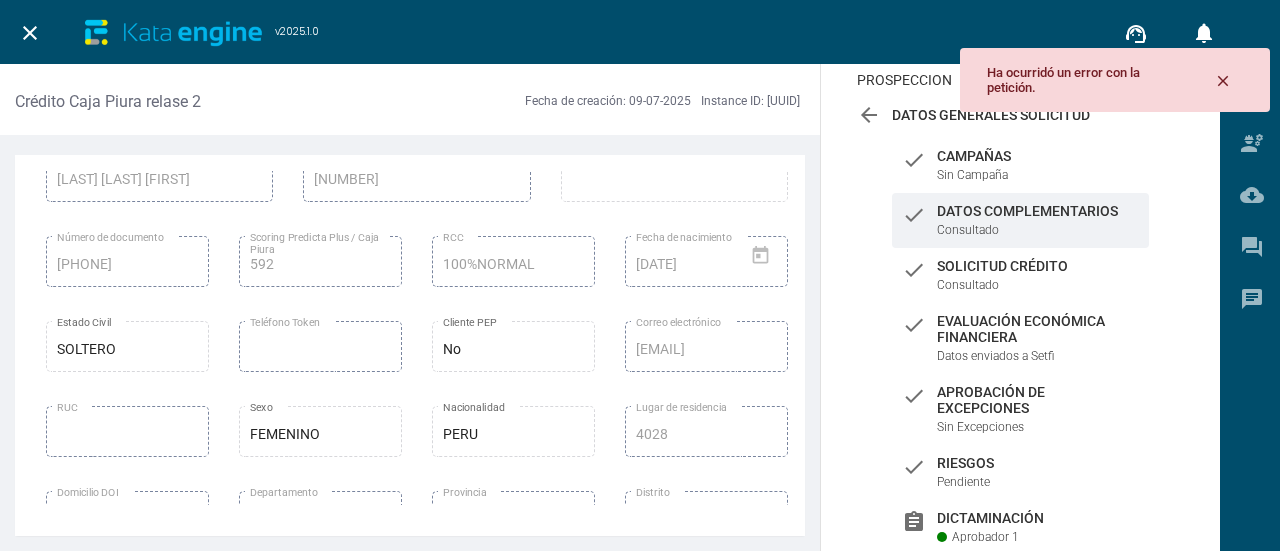 scroll, scrollTop: 0, scrollLeft: 0, axis: both 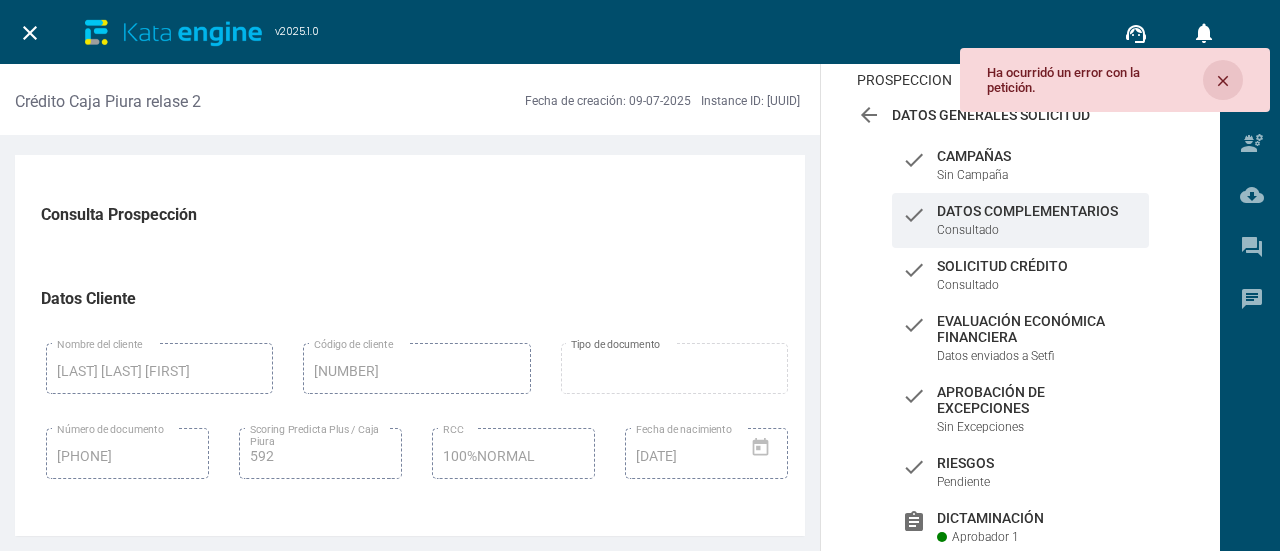 click on "close" at bounding box center [1223, 81] 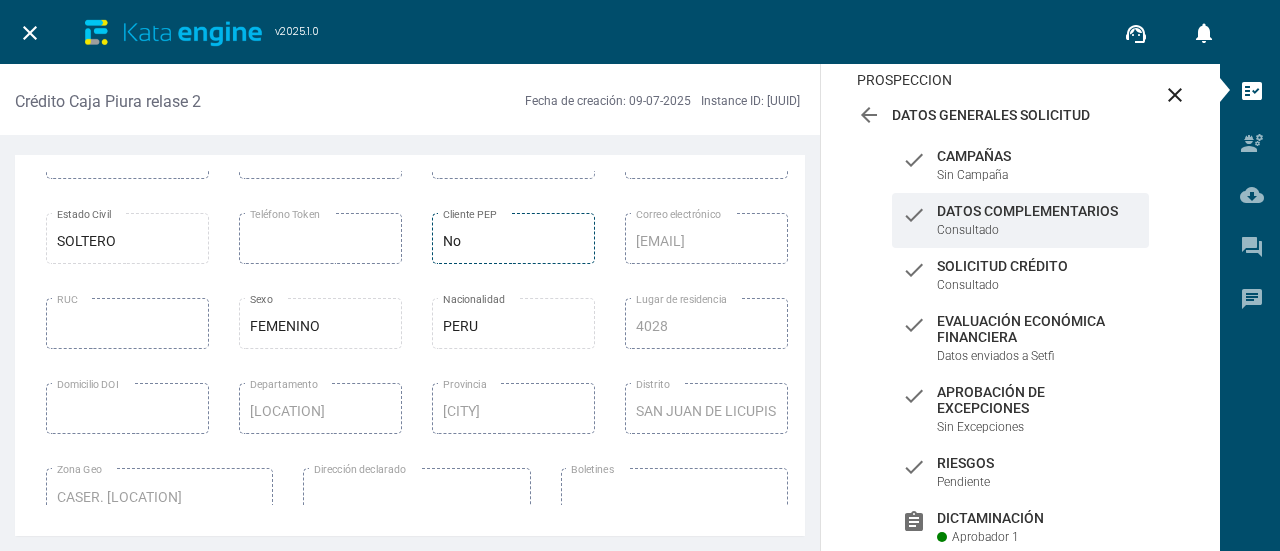 scroll, scrollTop: 0, scrollLeft: 0, axis: both 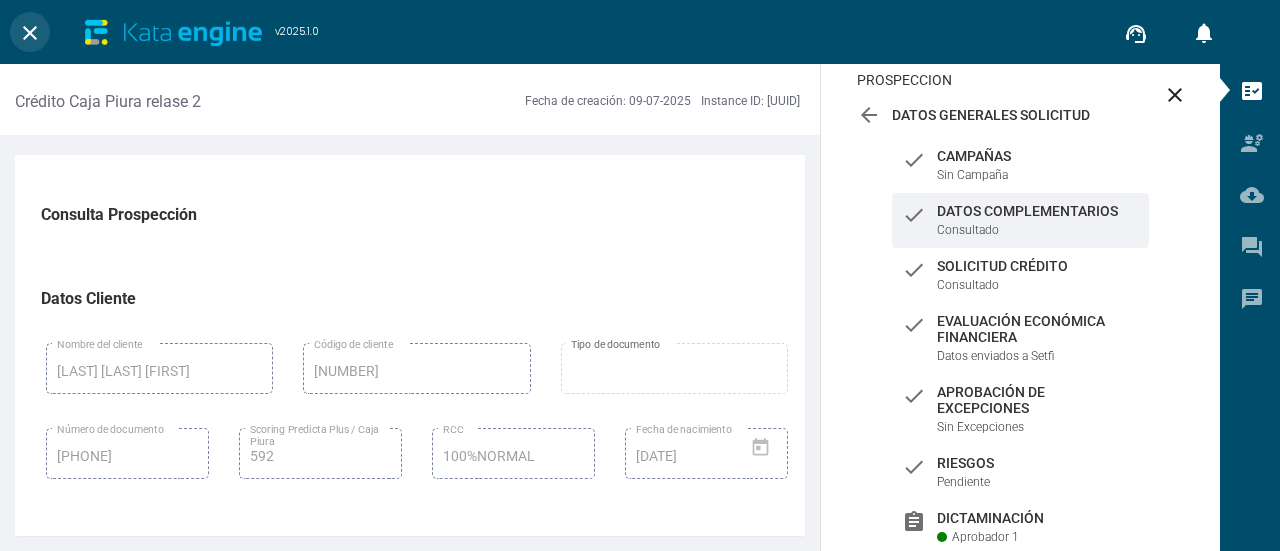 click on "close" at bounding box center [30, 33] 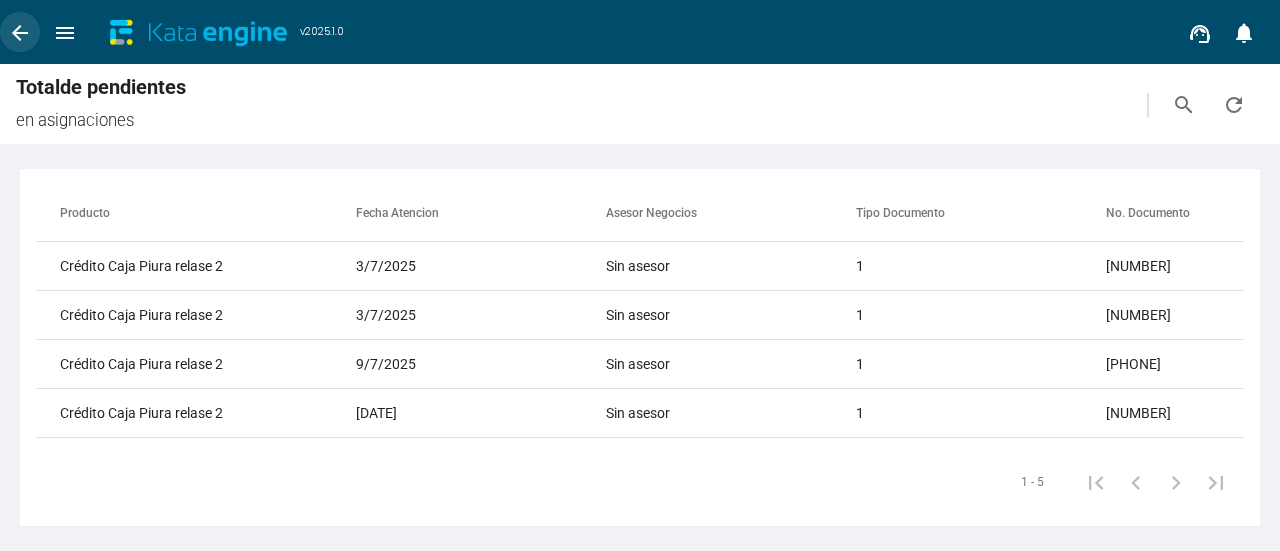 click on "arrow_back" at bounding box center (20, 33) 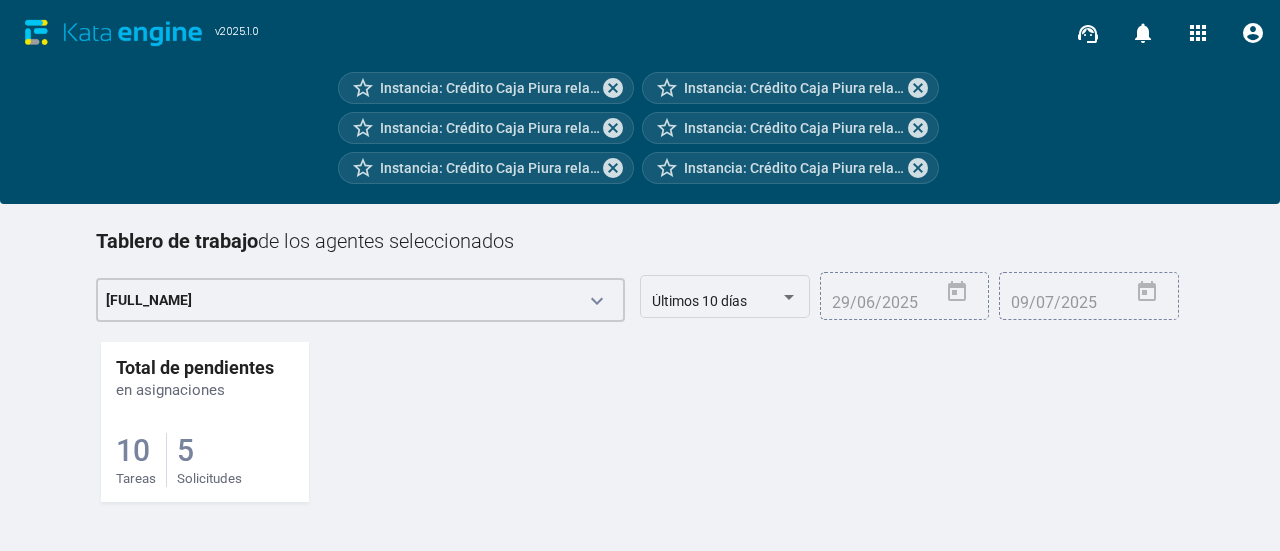 scroll, scrollTop: 310, scrollLeft: 0, axis: vertical 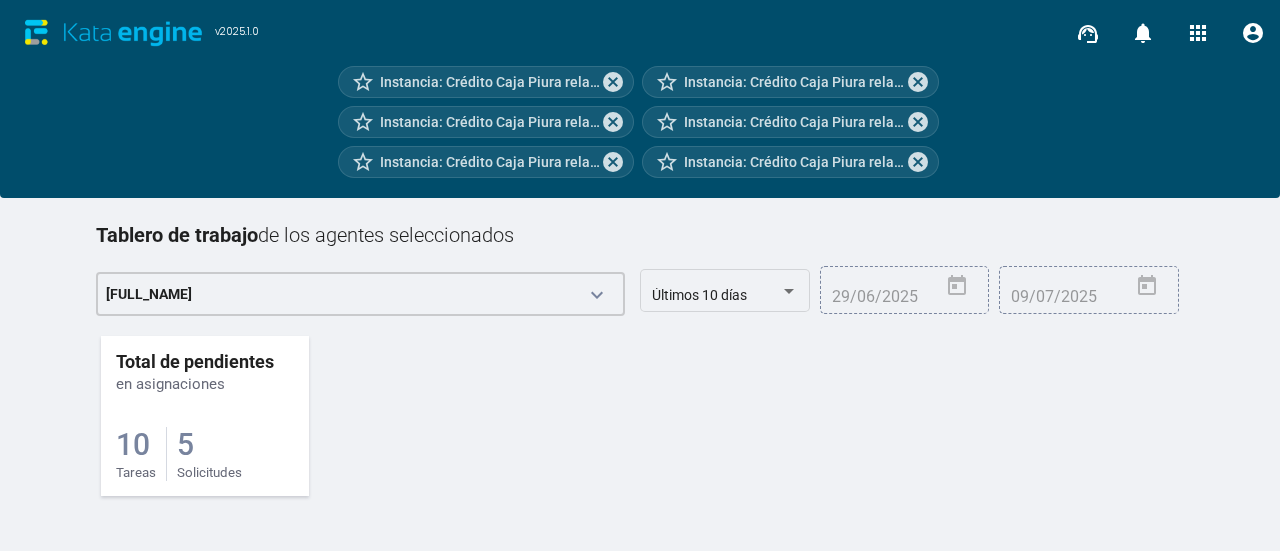 click on "Total de pendientes en asignaciones 10 Tareas 5 Solicitudes" at bounding box center [205, 416] 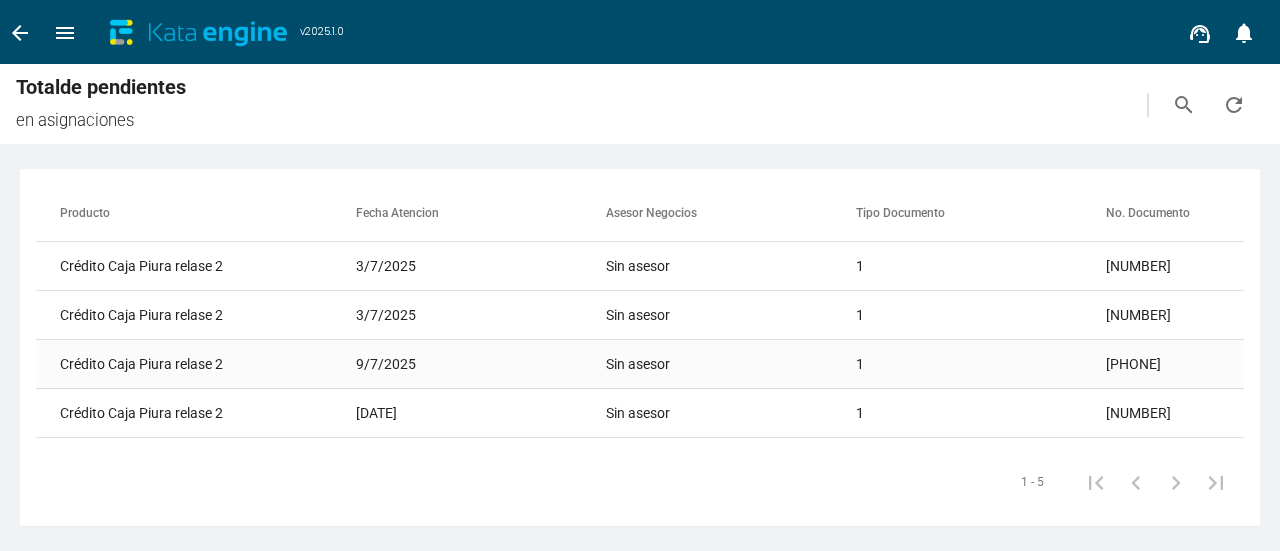 click on "Crédito Caja Piura relase 2" at bounding box center (161, 266) 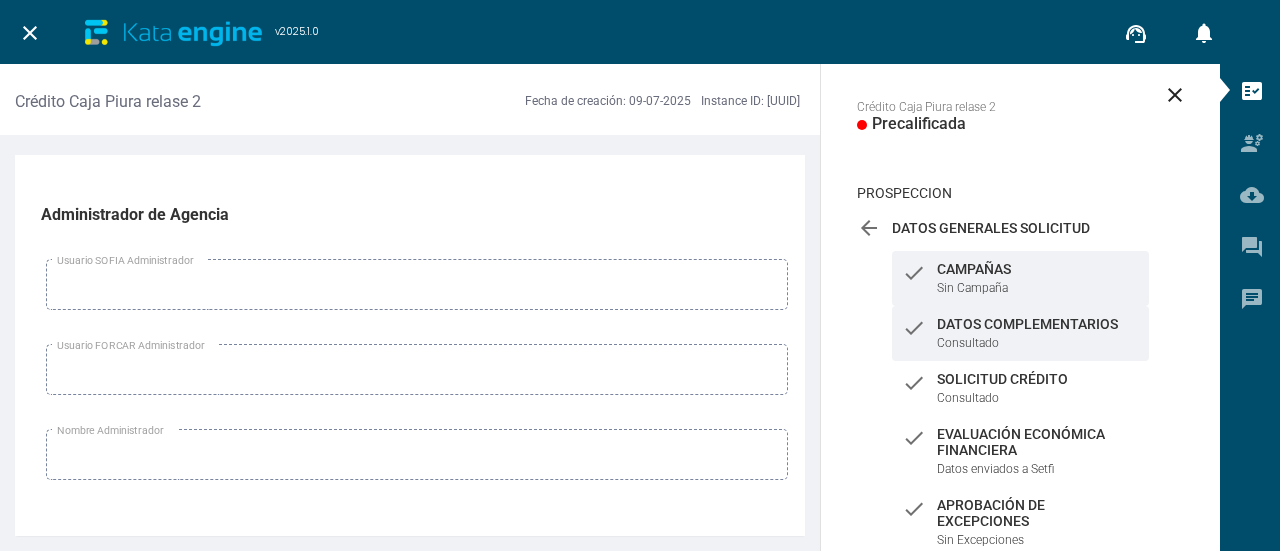 click on "Datos Complementarios" at bounding box center (1038, 269) 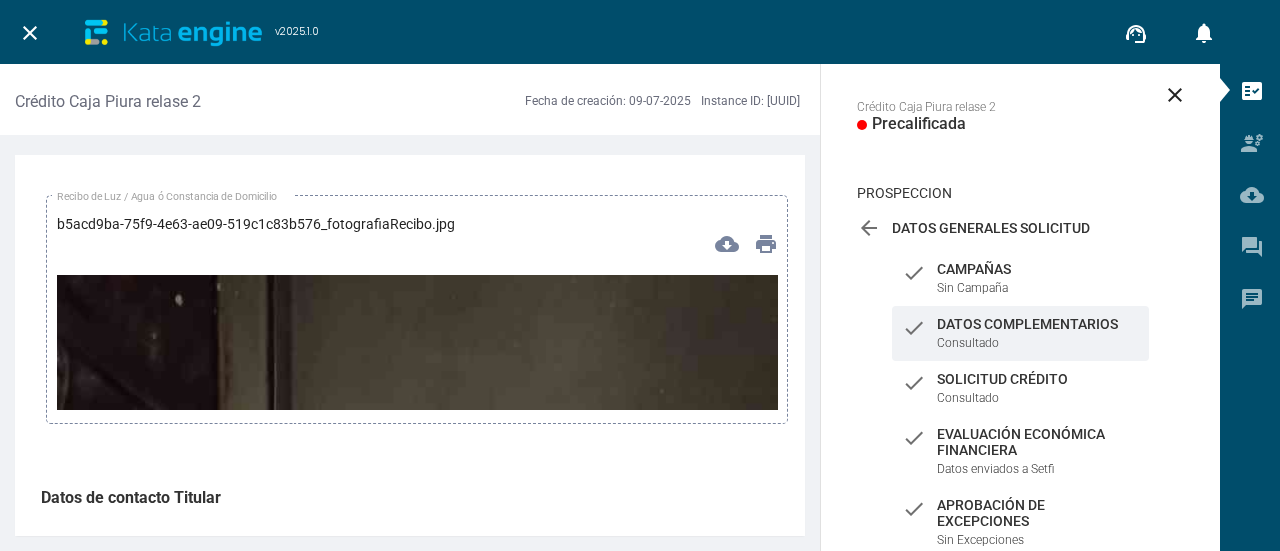 scroll, scrollTop: 9200, scrollLeft: 0, axis: vertical 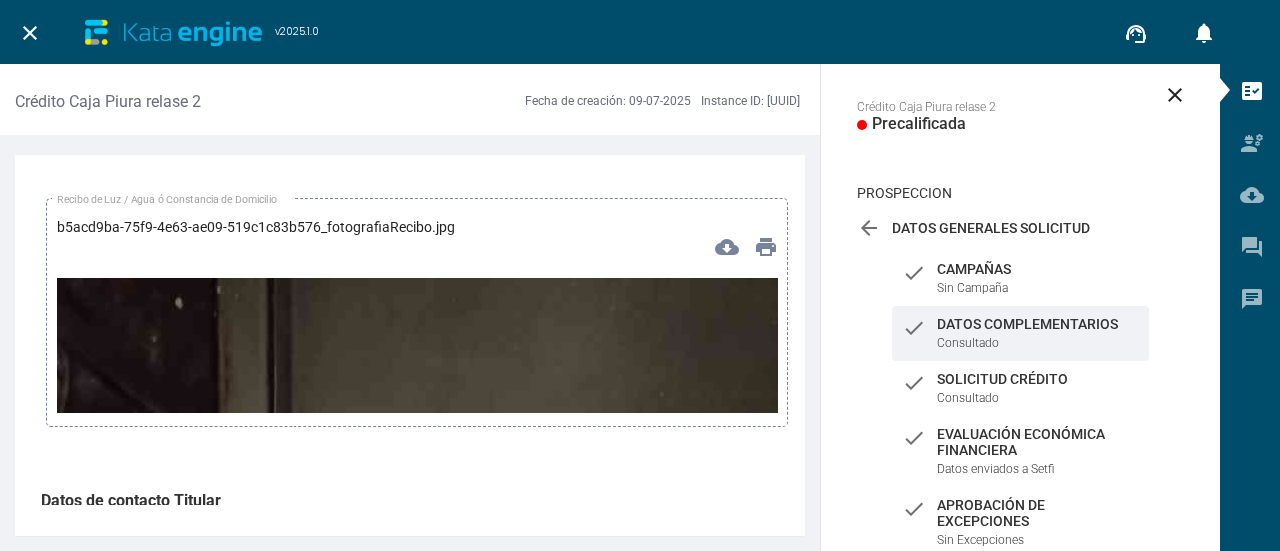 click at bounding box center (417, 919) 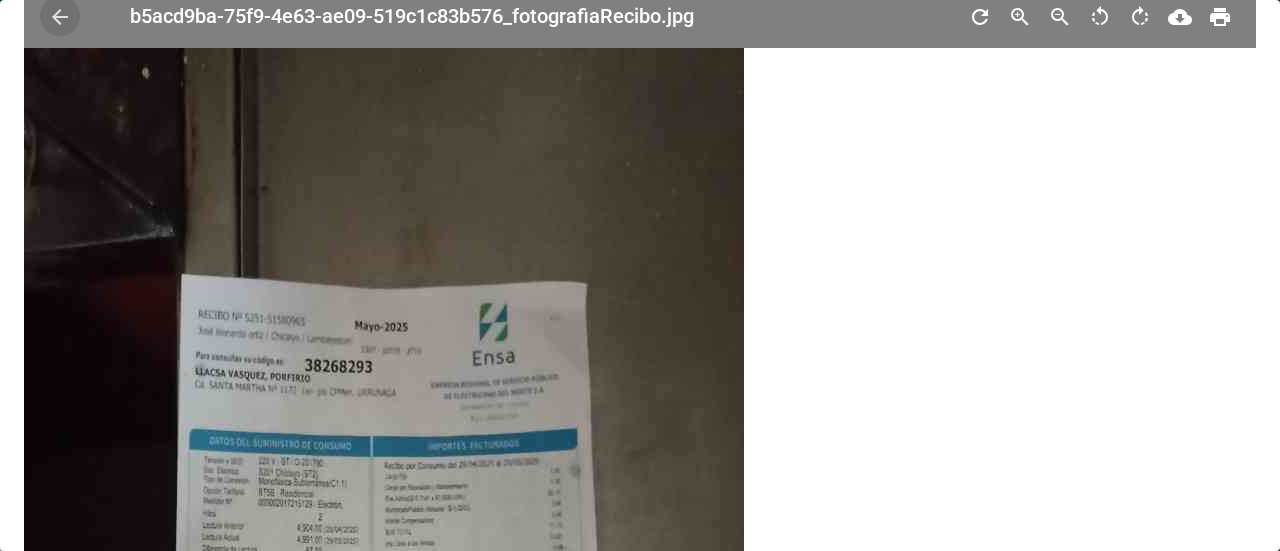 scroll, scrollTop: 0, scrollLeft: 0, axis: both 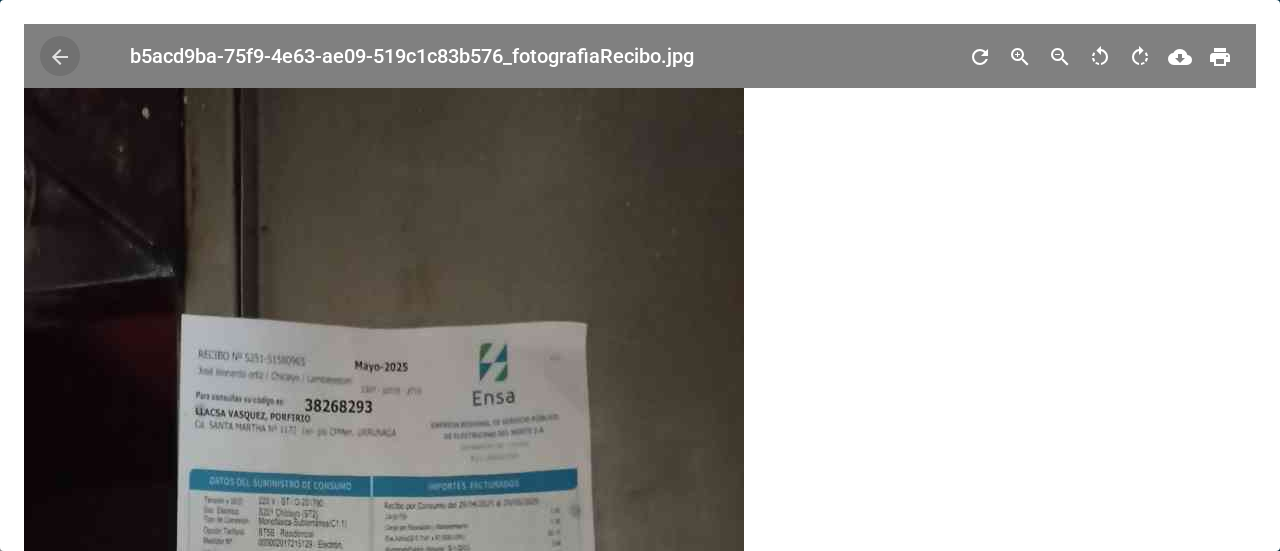 click on "arrow_back" at bounding box center [60, 57] 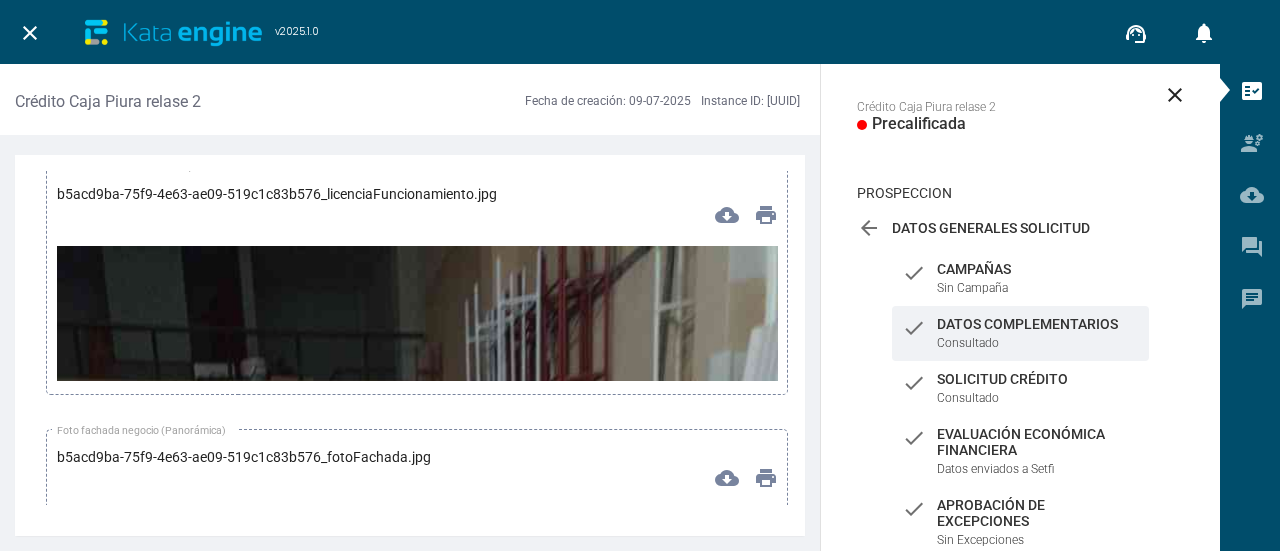 scroll, scrollTop: 13700, scrollLeft: 0, axis: vertical 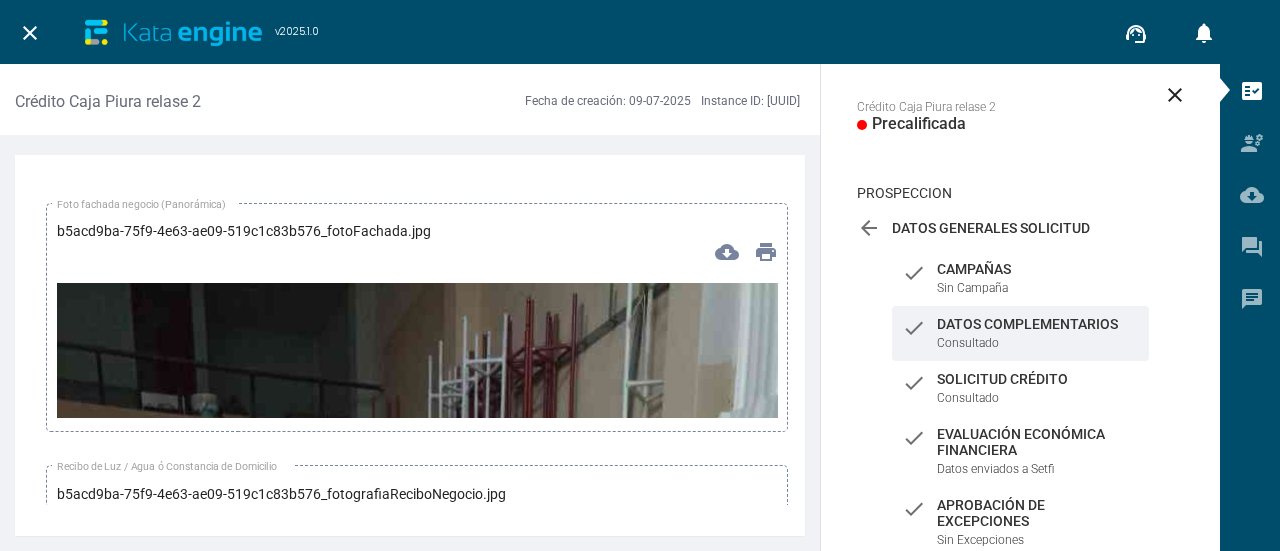 click at bounding box center [417, 924] 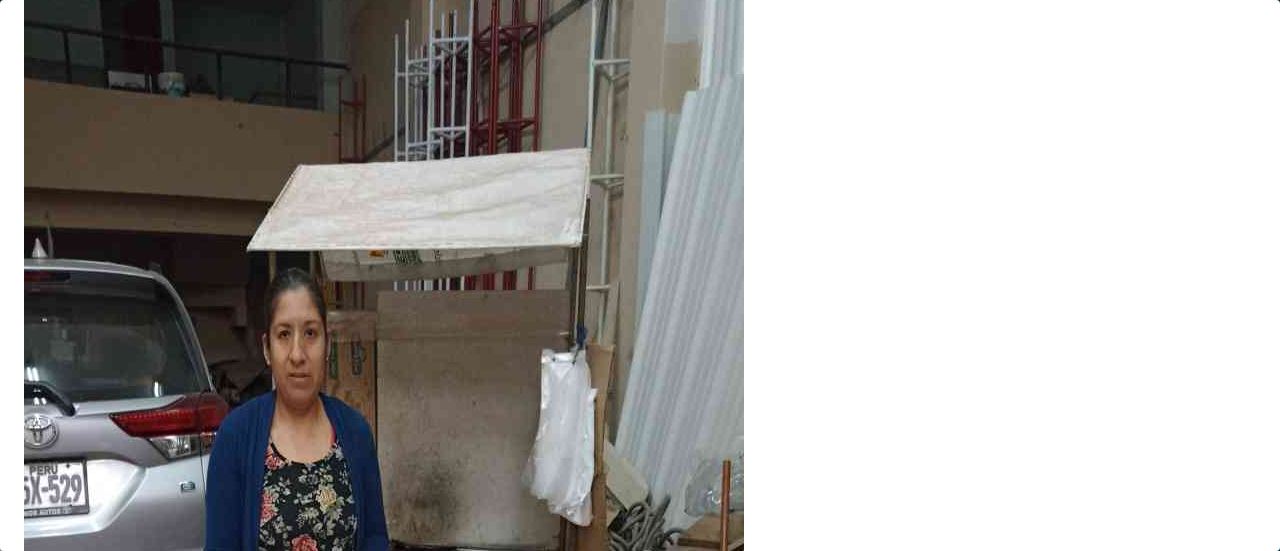 scroll, scrollTop: 0, scrollLeft: 0, axis: both 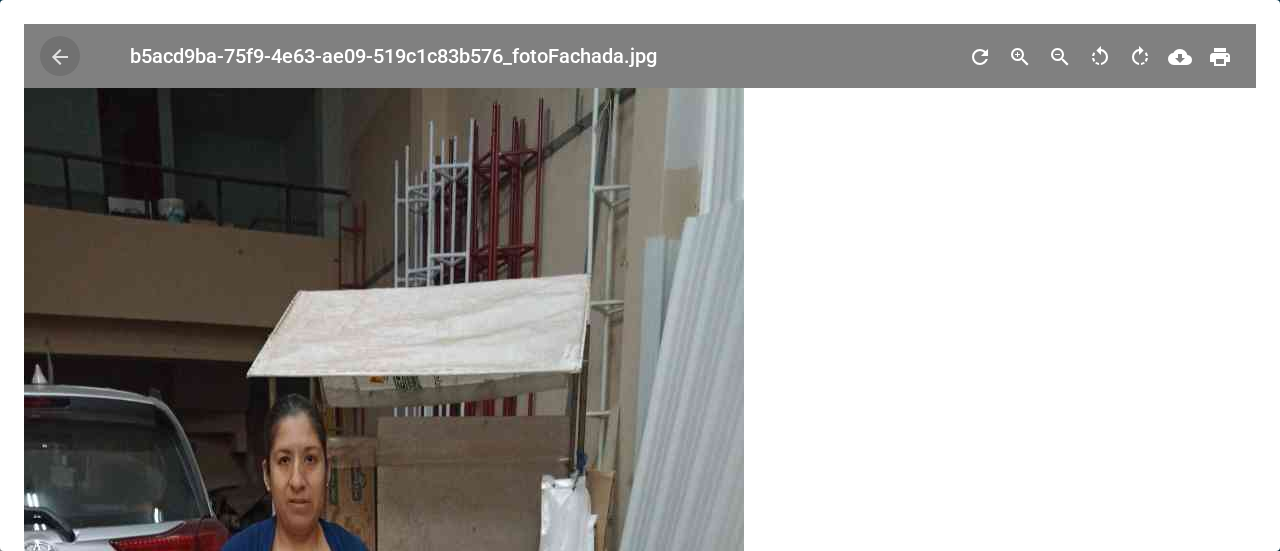 click on "arrow_back" at bounding box center (60, 56) 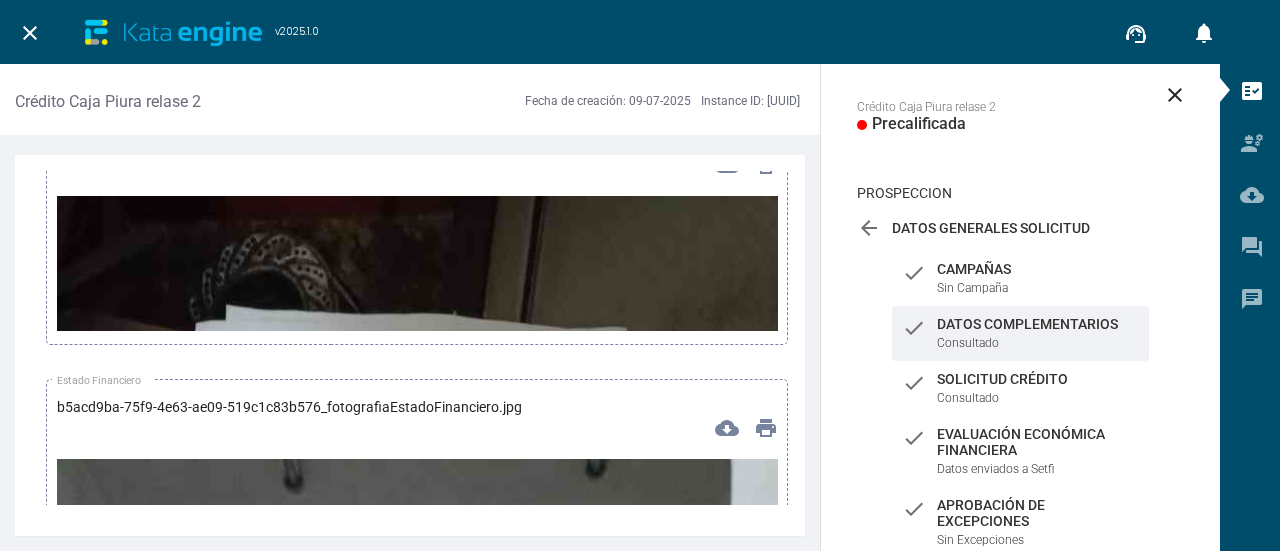 scroll, scrollTop: 14800, scrollLeft: 0, axis: vertical 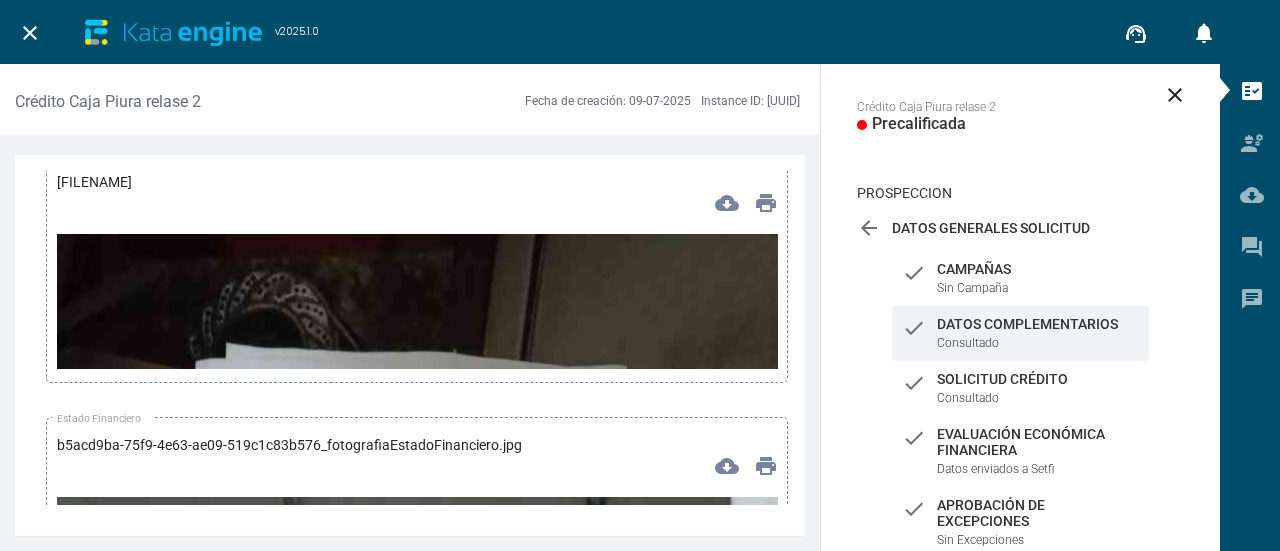 click at bounding box center (417, 875) 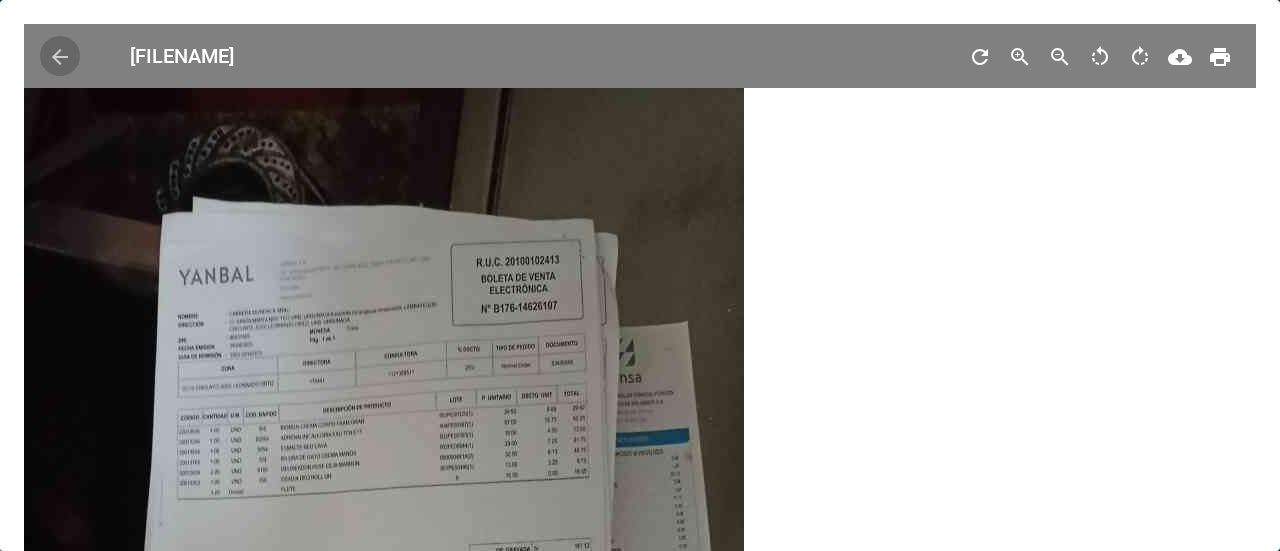 click on "arrow_back" at bounding box center (60, 57) 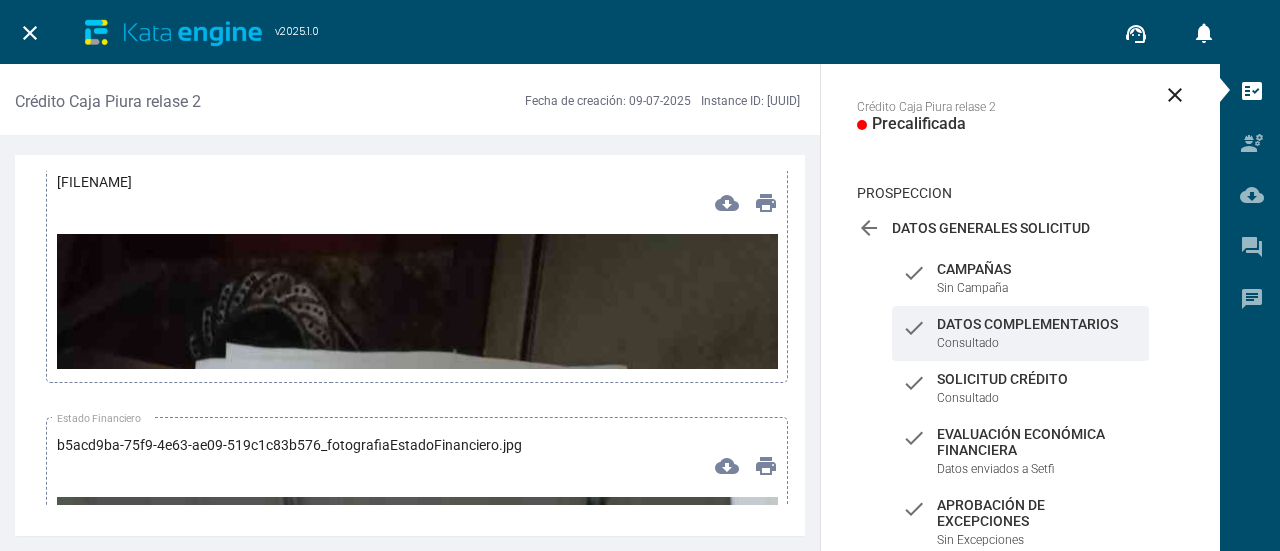 click at bounding box center (417, 875) 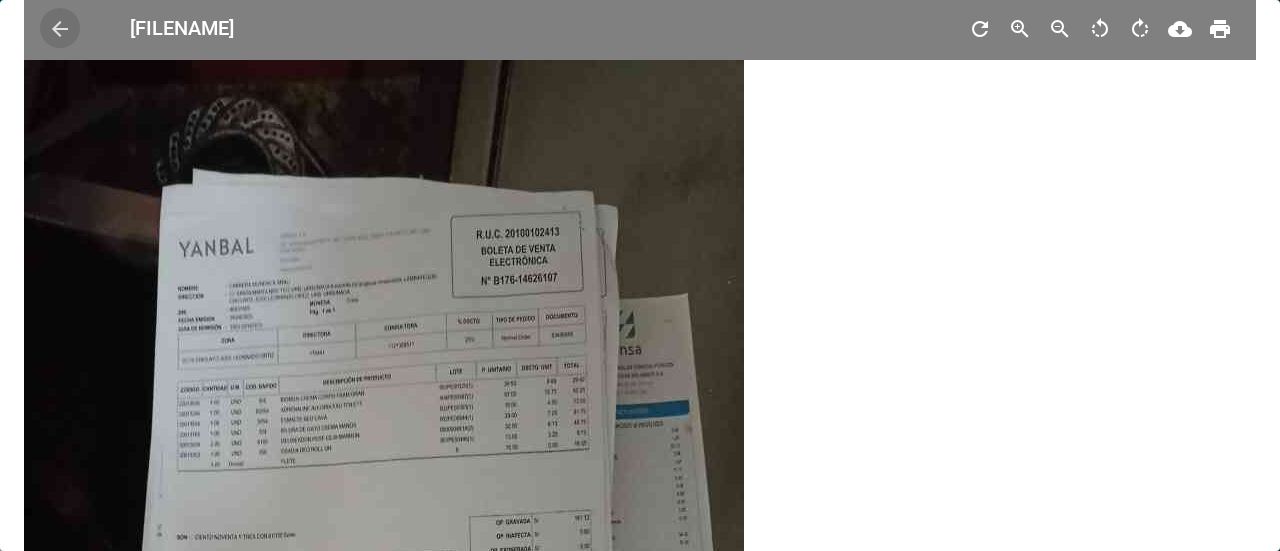 scroll, scrollTop: 0, scrollLeft: 0, axis: both 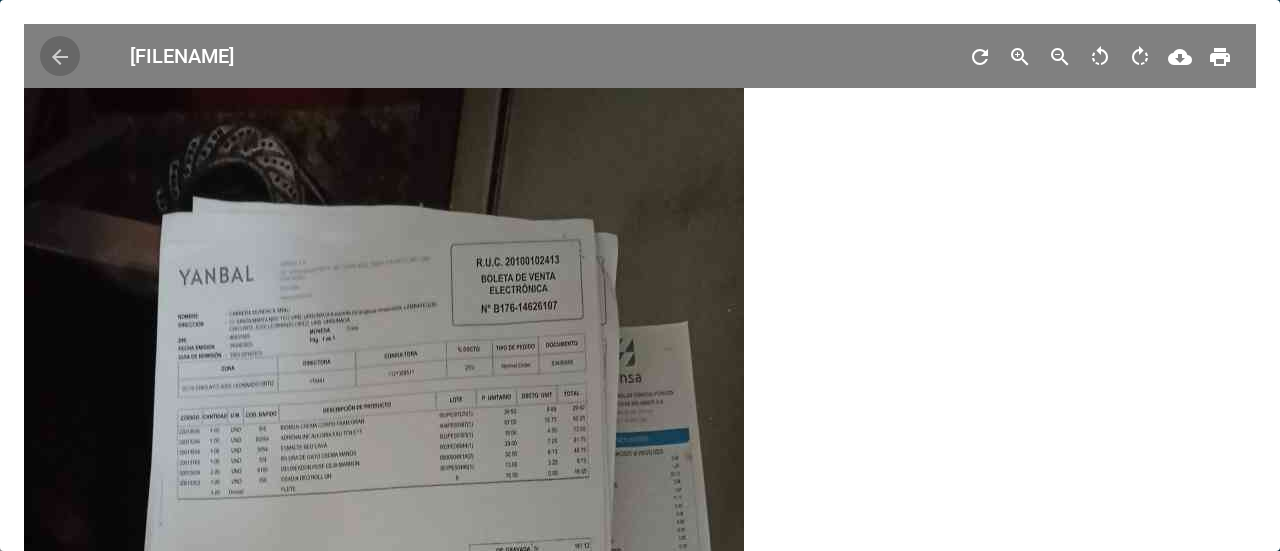 click on "arrow_back" at bounding box center [60, 57] 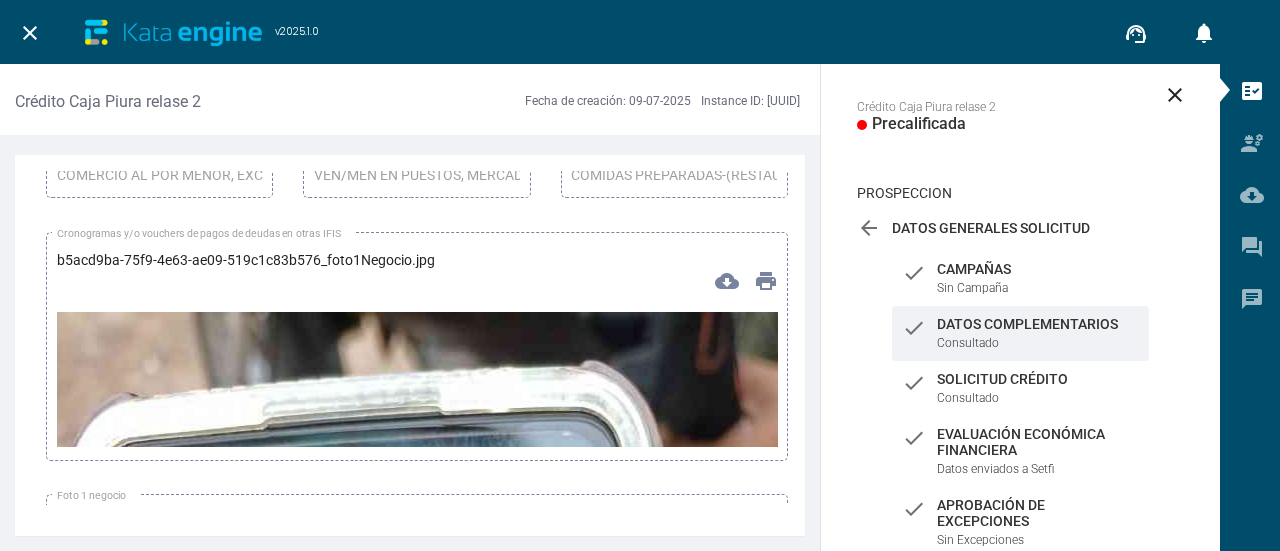scroll, scrollTop: 15600, scrollLeft: 0, axis: vertical 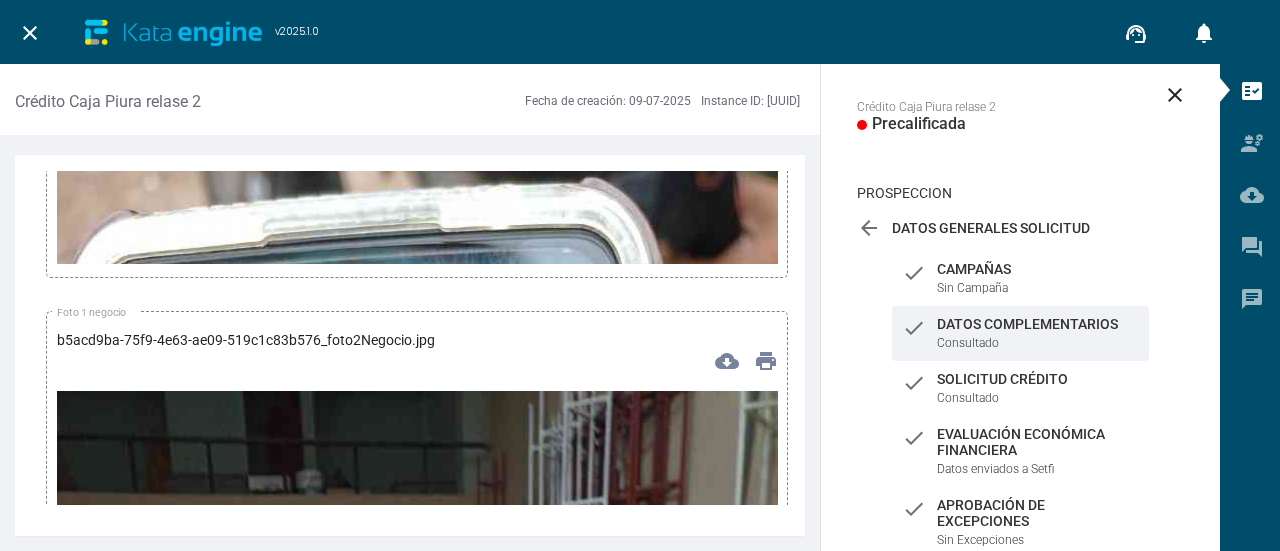click at bounding box center [417, 770] 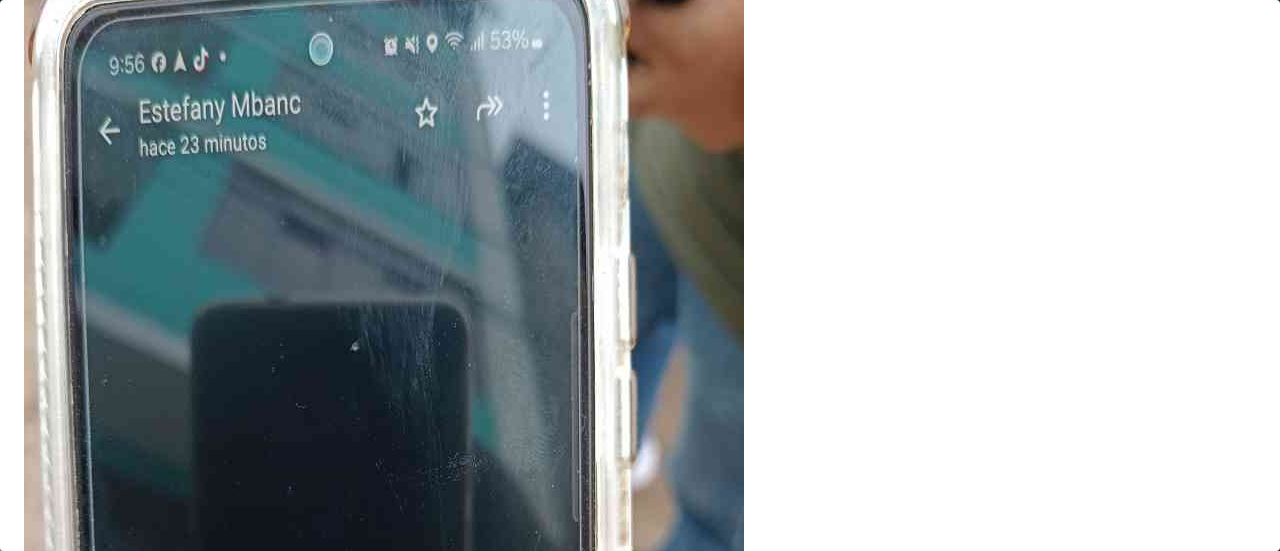 scroll, scrollTop: 0, scrollLeft: 0, axis: both 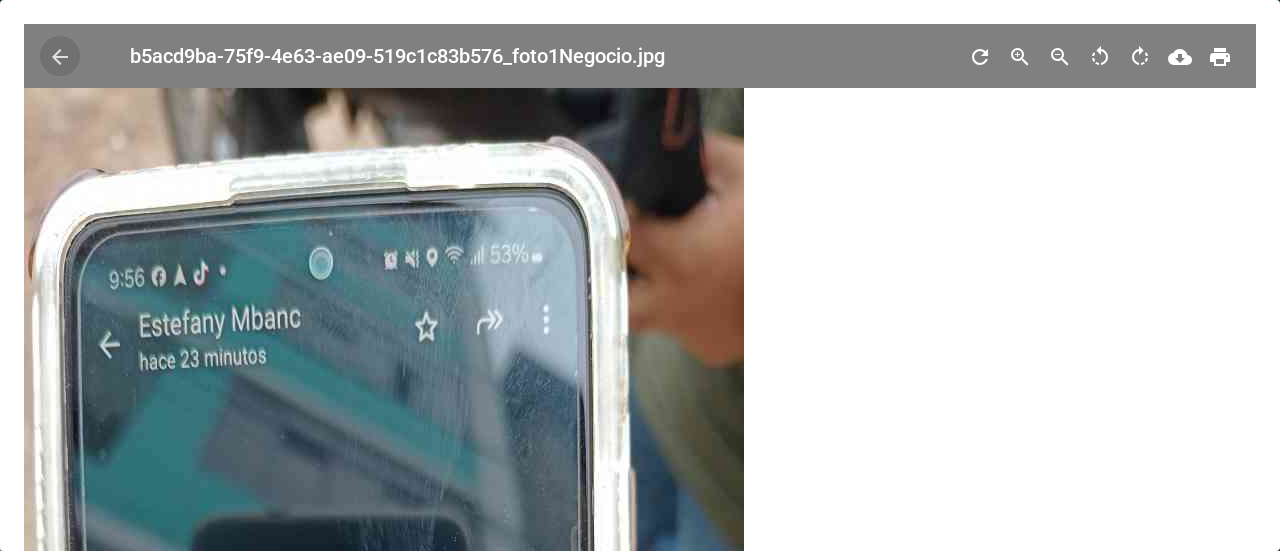 click on "arrow_back" at bounding box center [60, 57] 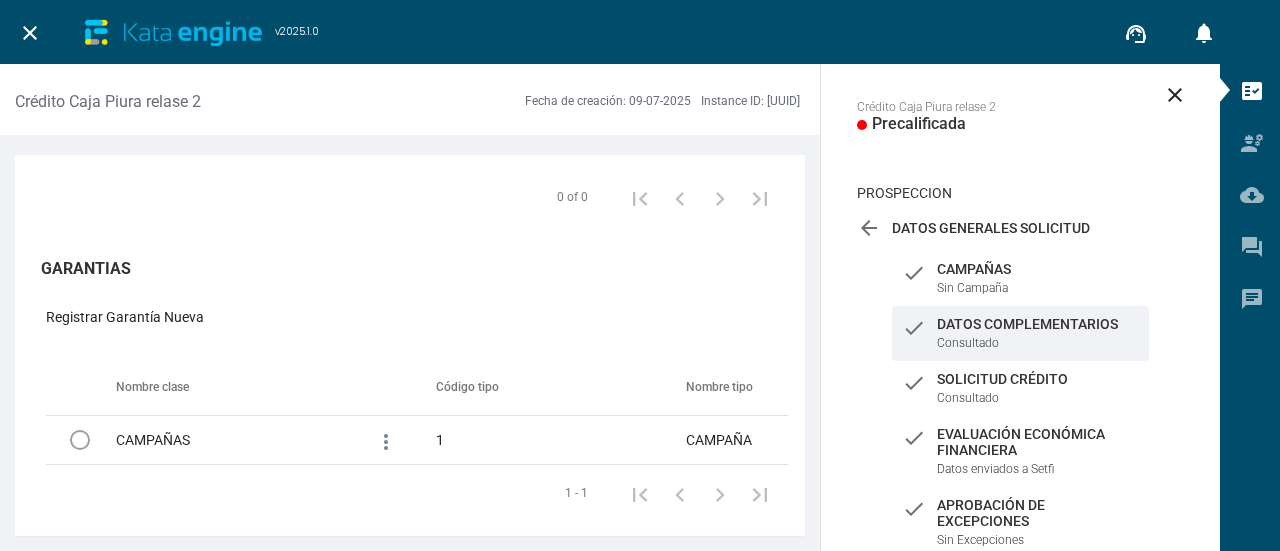 scroll, scrollTop: 18400, scrollLeft: 0, axis: vertical 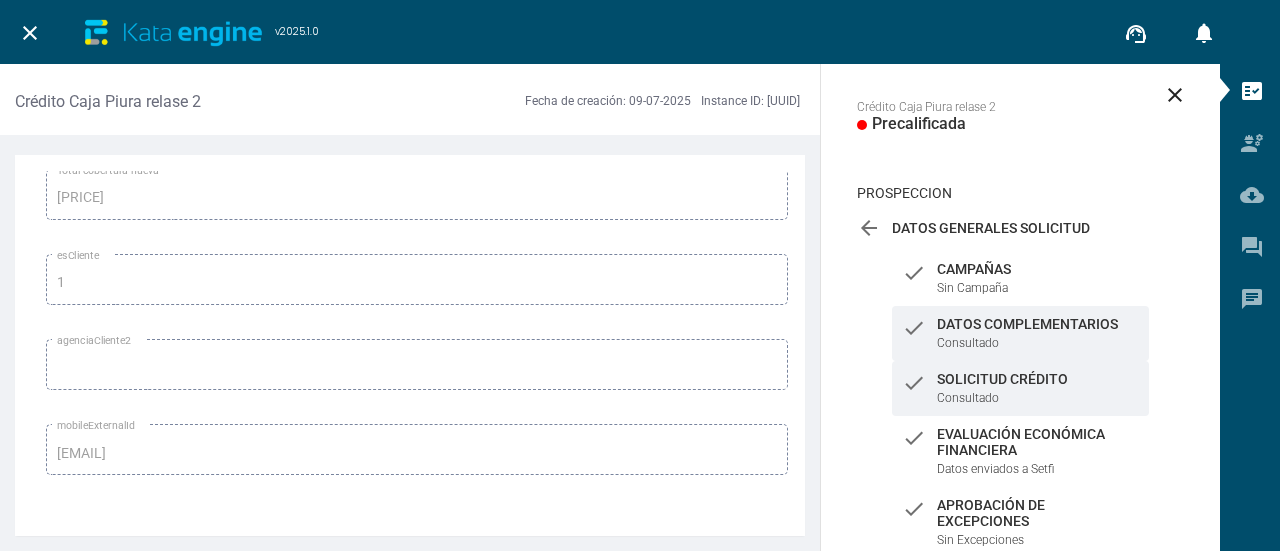 click on "Solicitud Crédito" at bounding box center [1038, 269] 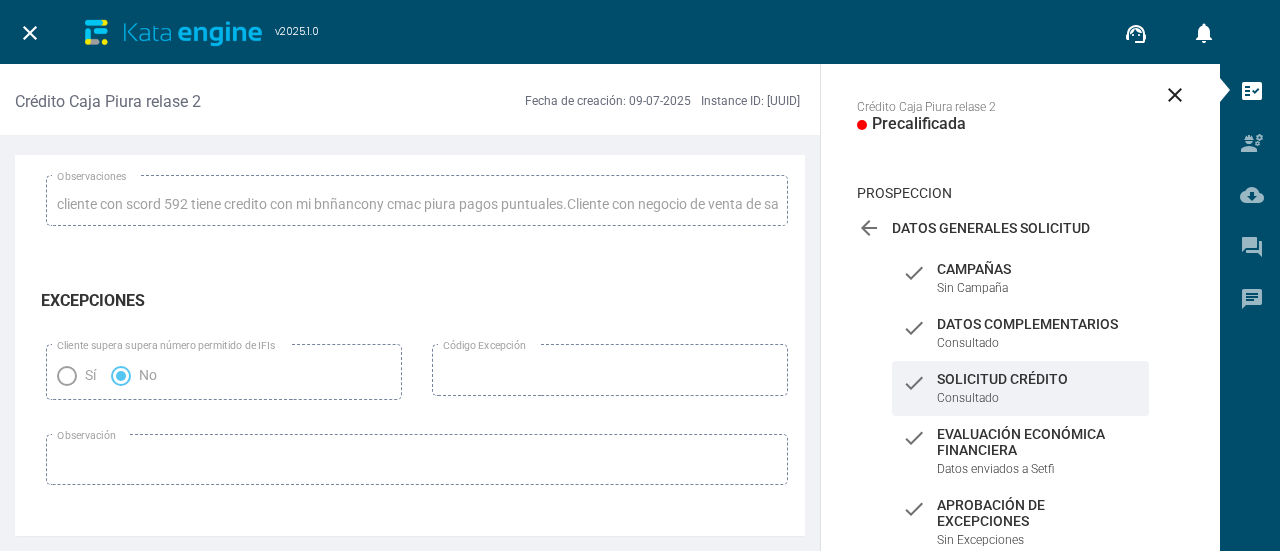 scroll, scrollTop: 2800, scrollLeft: 0, axis: vertical 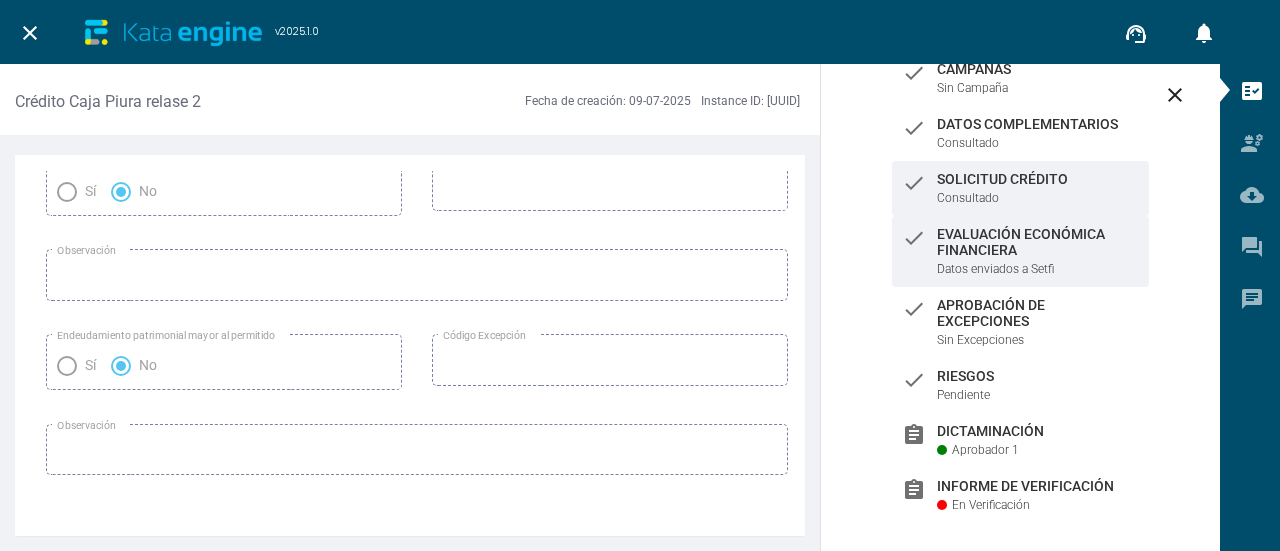 click on "Evaluación Económica Financiera" at bounding box center [1038, 69] 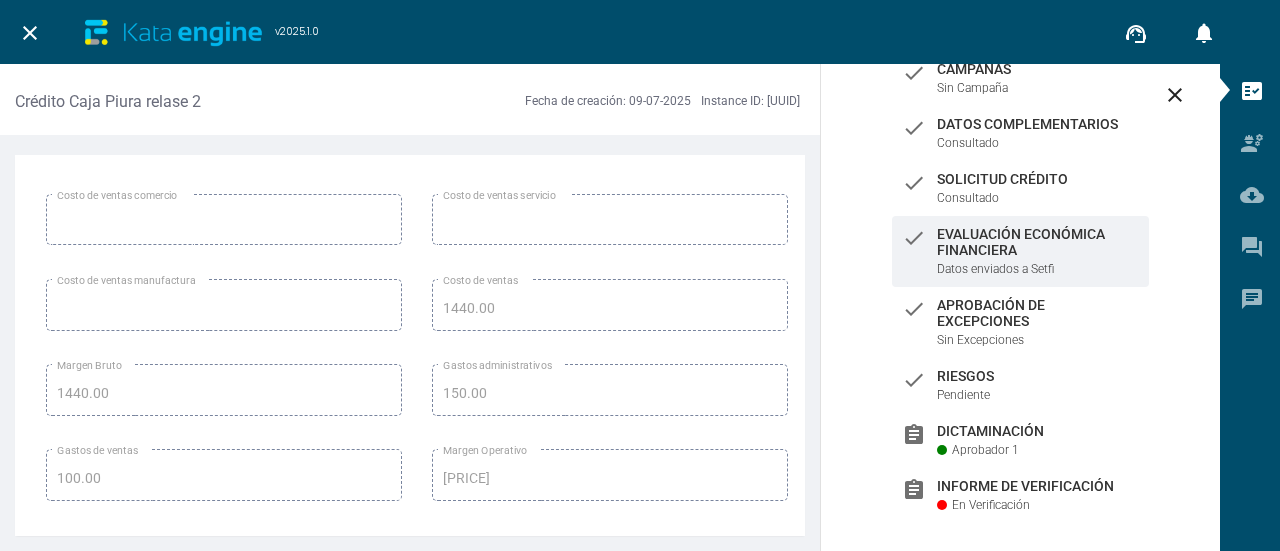 scroll, scrollTop: 2900, scrollLeft: 0, axis: vertical 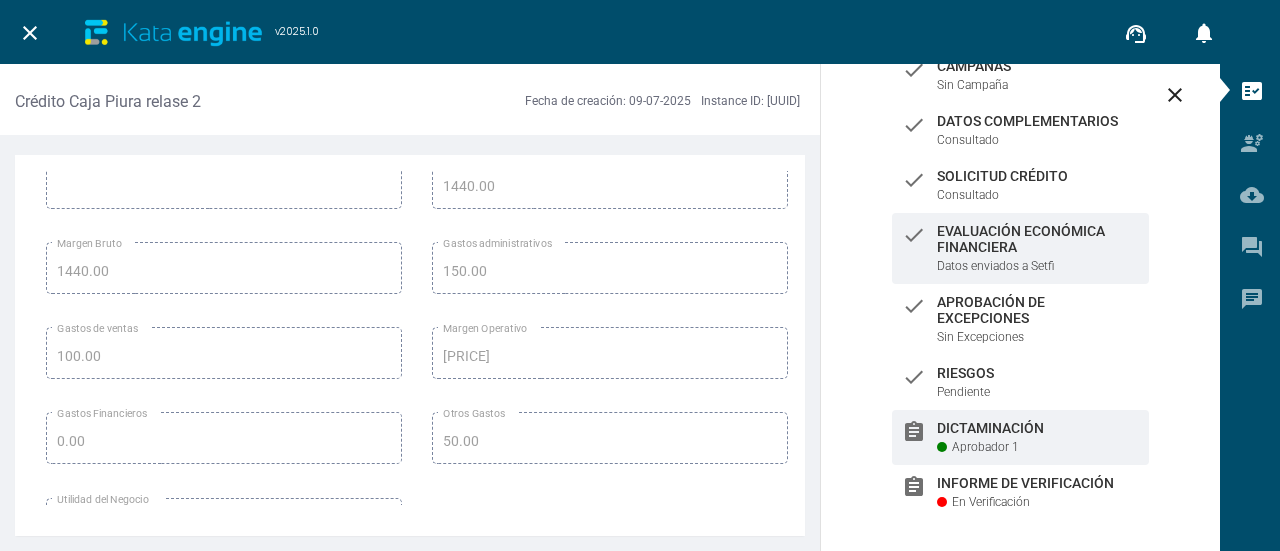 click on "Dictaminación" at bounding box center (1038, 66) 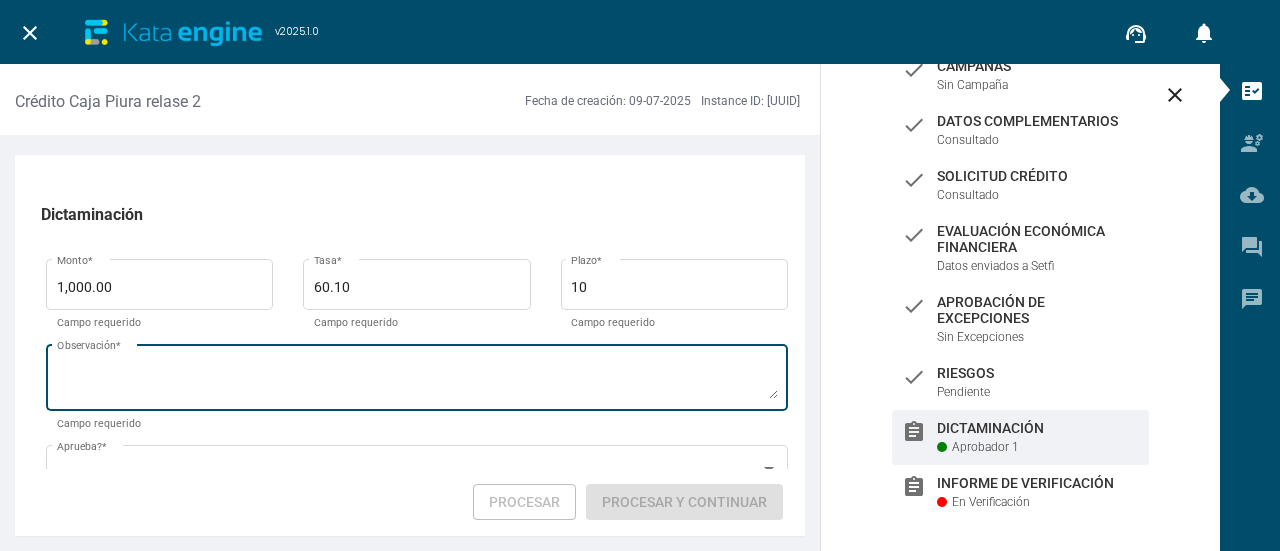 click on "Observación   *" at bounding box center (417, 381) 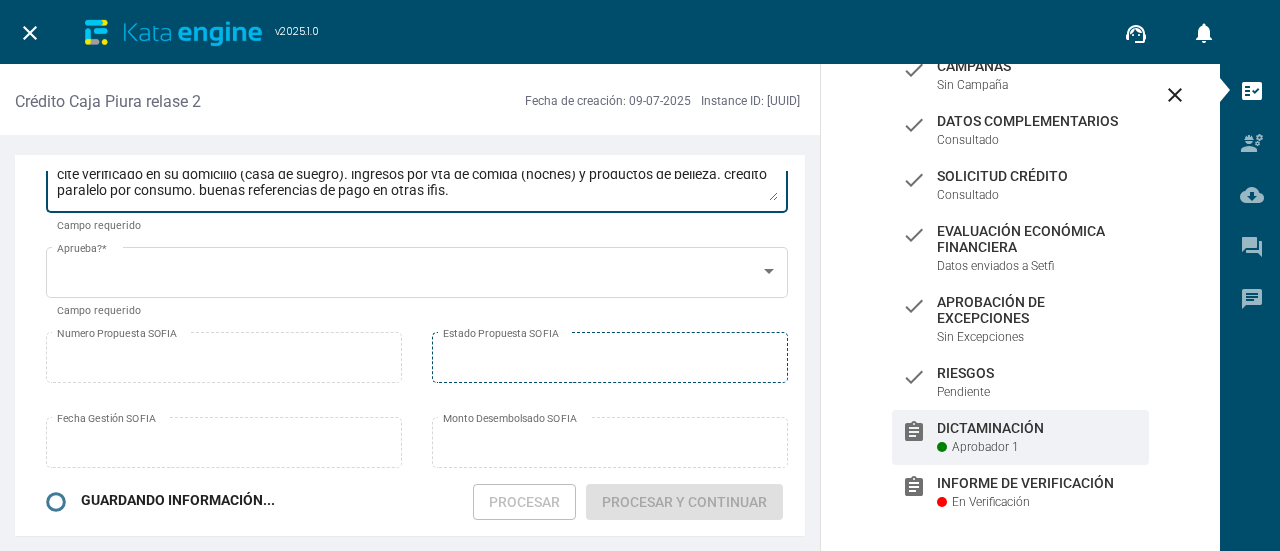 scroll, scrollTop: 200, scrollLeft: 0, axis: vertical 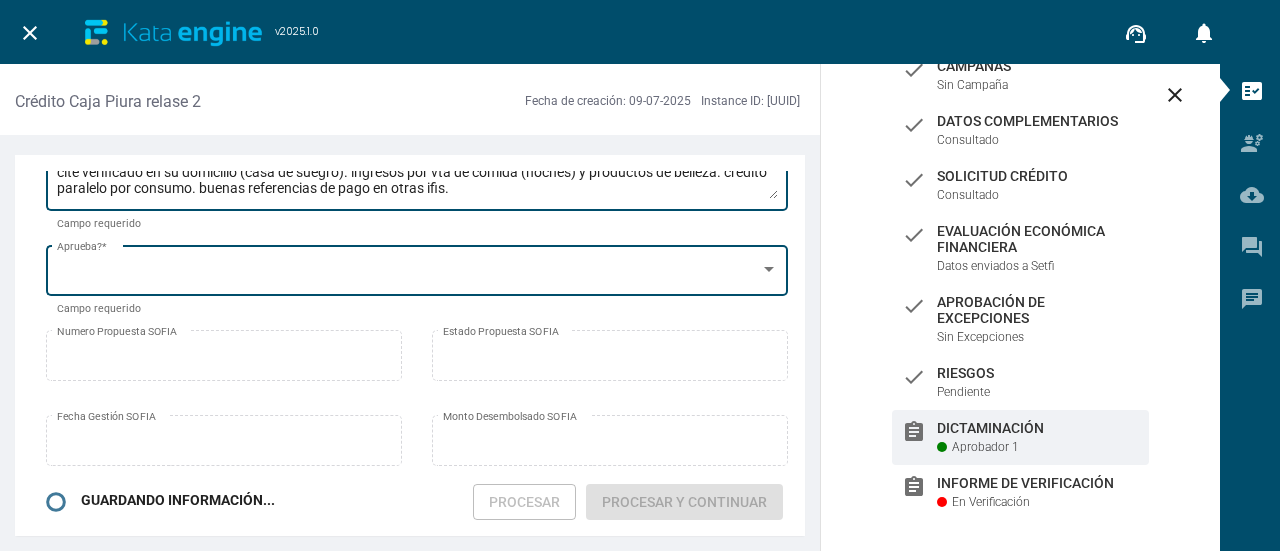 type on "clte verificado en su domicilio (casa de suegro). ingresos por vta de comida (noches) y productos de belleza. credito paralelo por consumo. buenas referencias de pago en otras ifis." 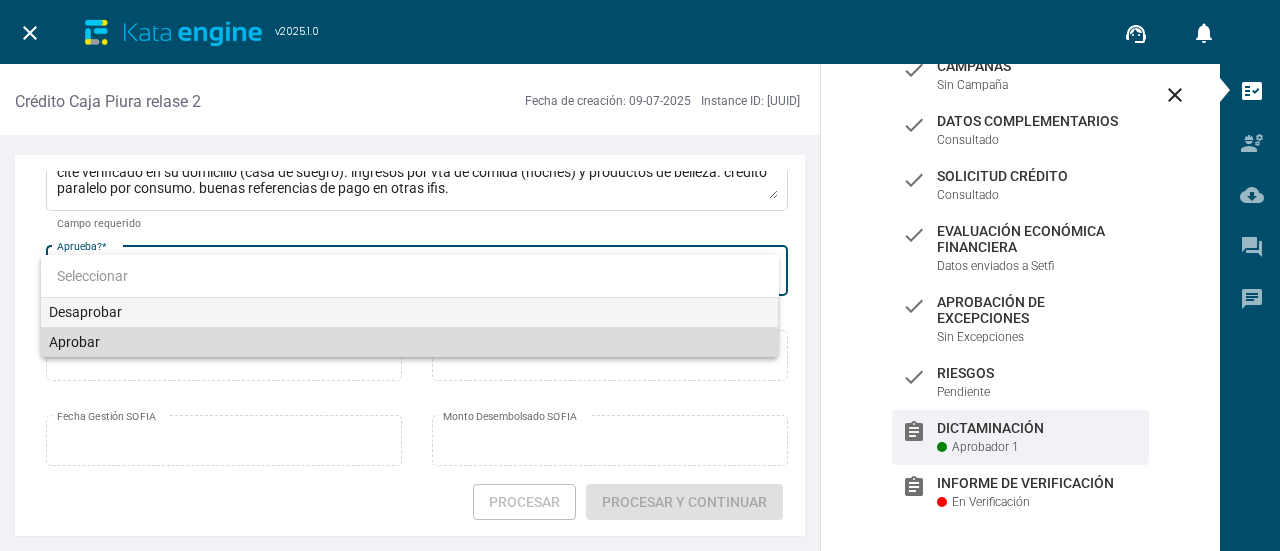 click on "Aprobar" at bounding box center (410, 342) 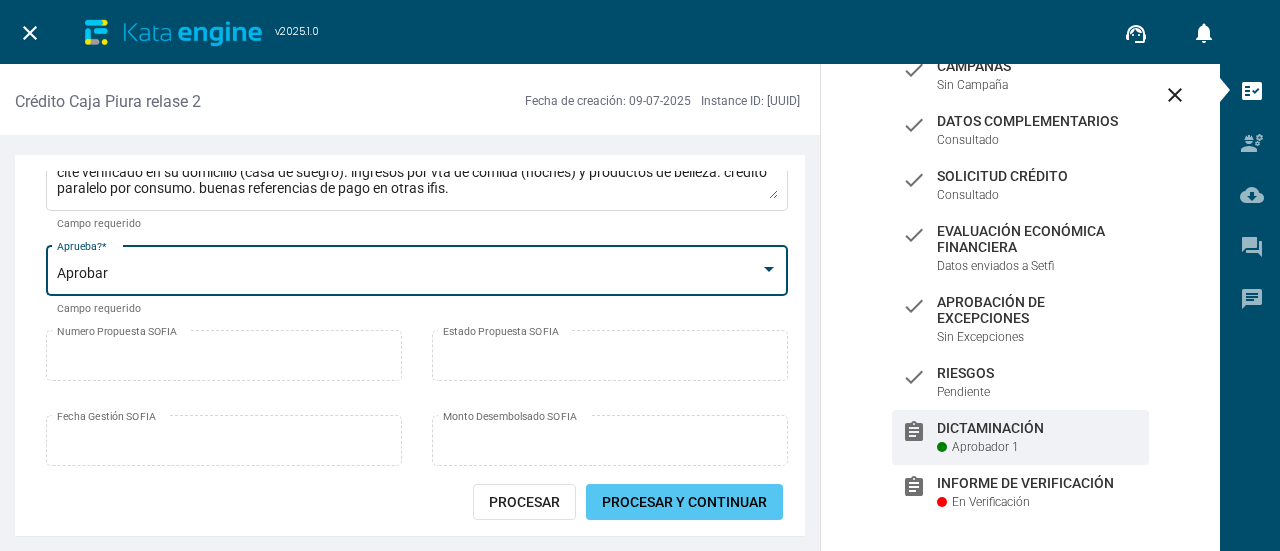 click on "Procesar y Continuar" at bounding box center [684, 502] 